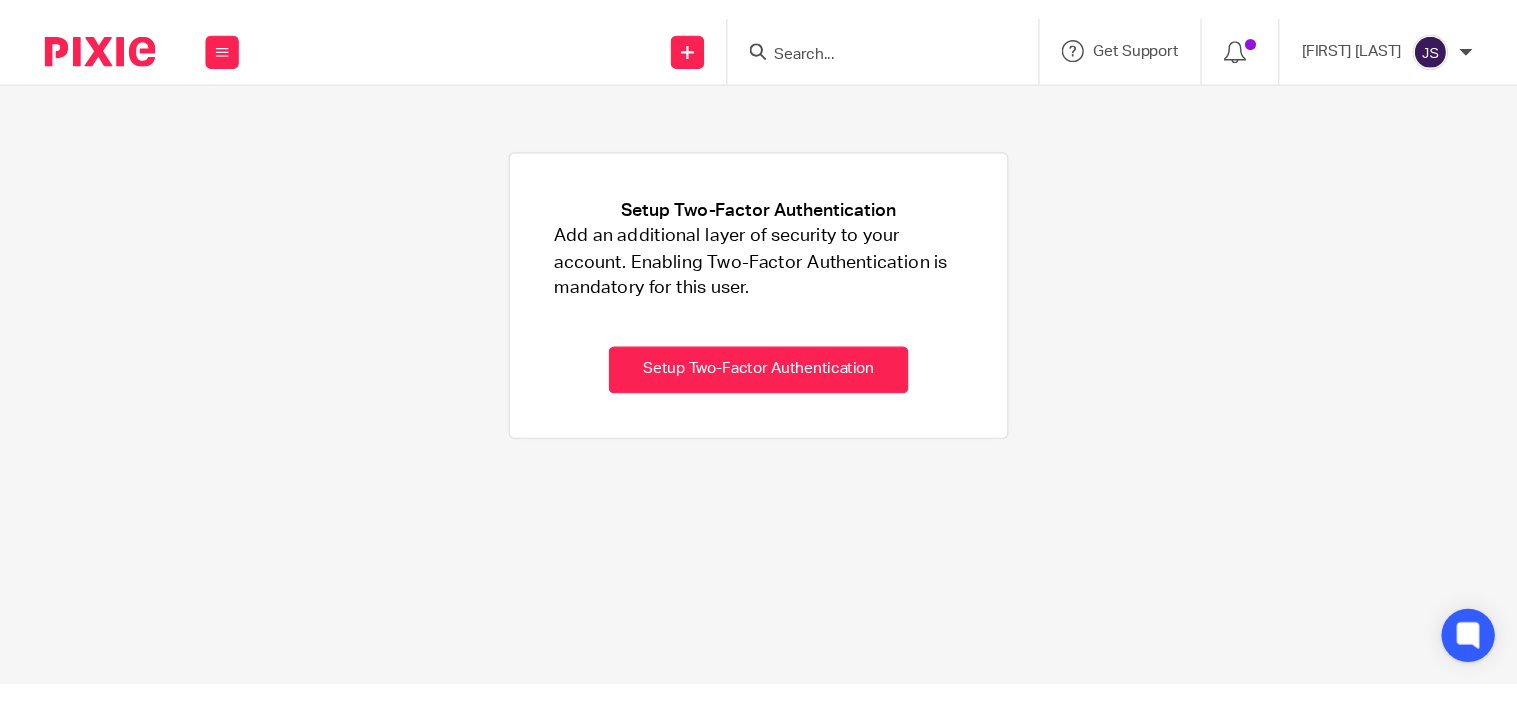 scroll, scrollTop: 0, scrollLeft: 0, axis: both 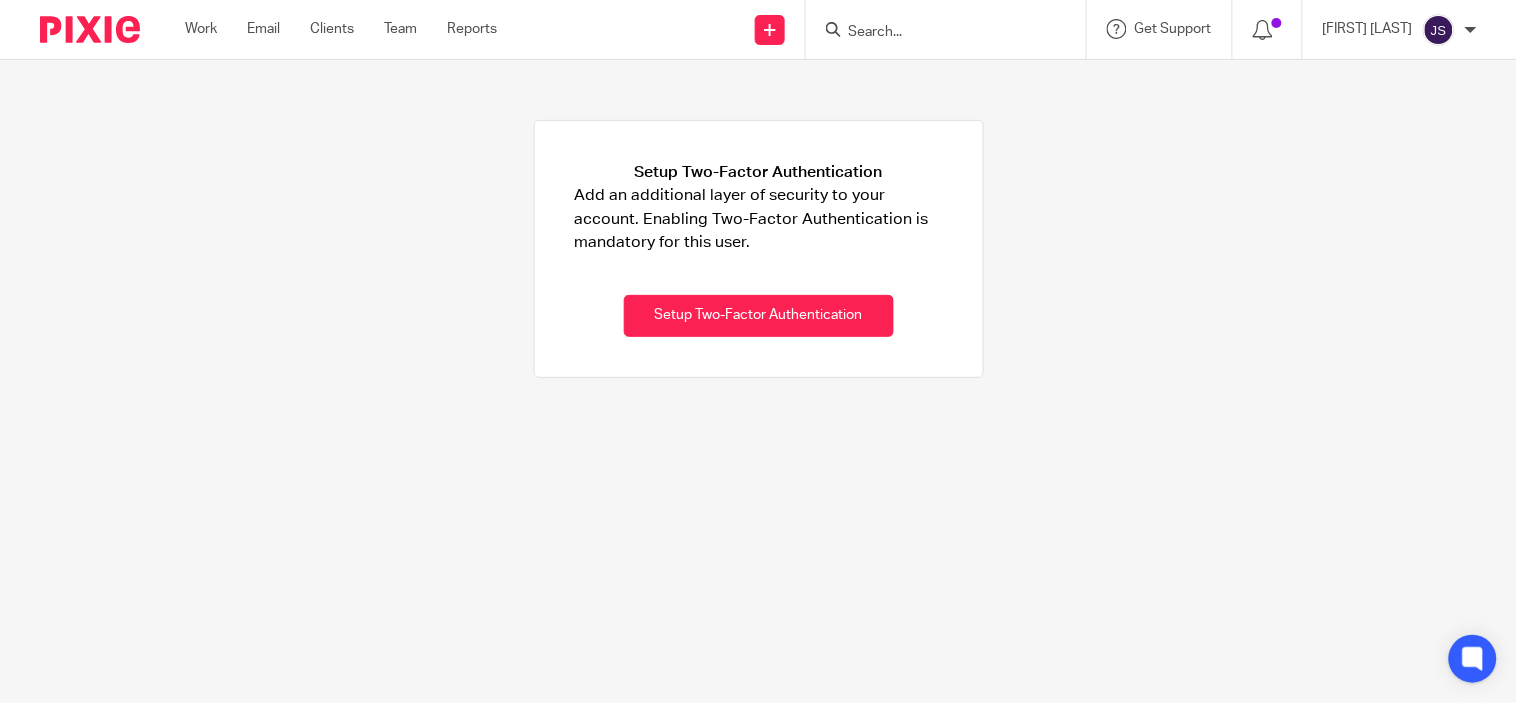 click on "Work
Email
Clients
Team
Reports" at bounding box center (356, 29) 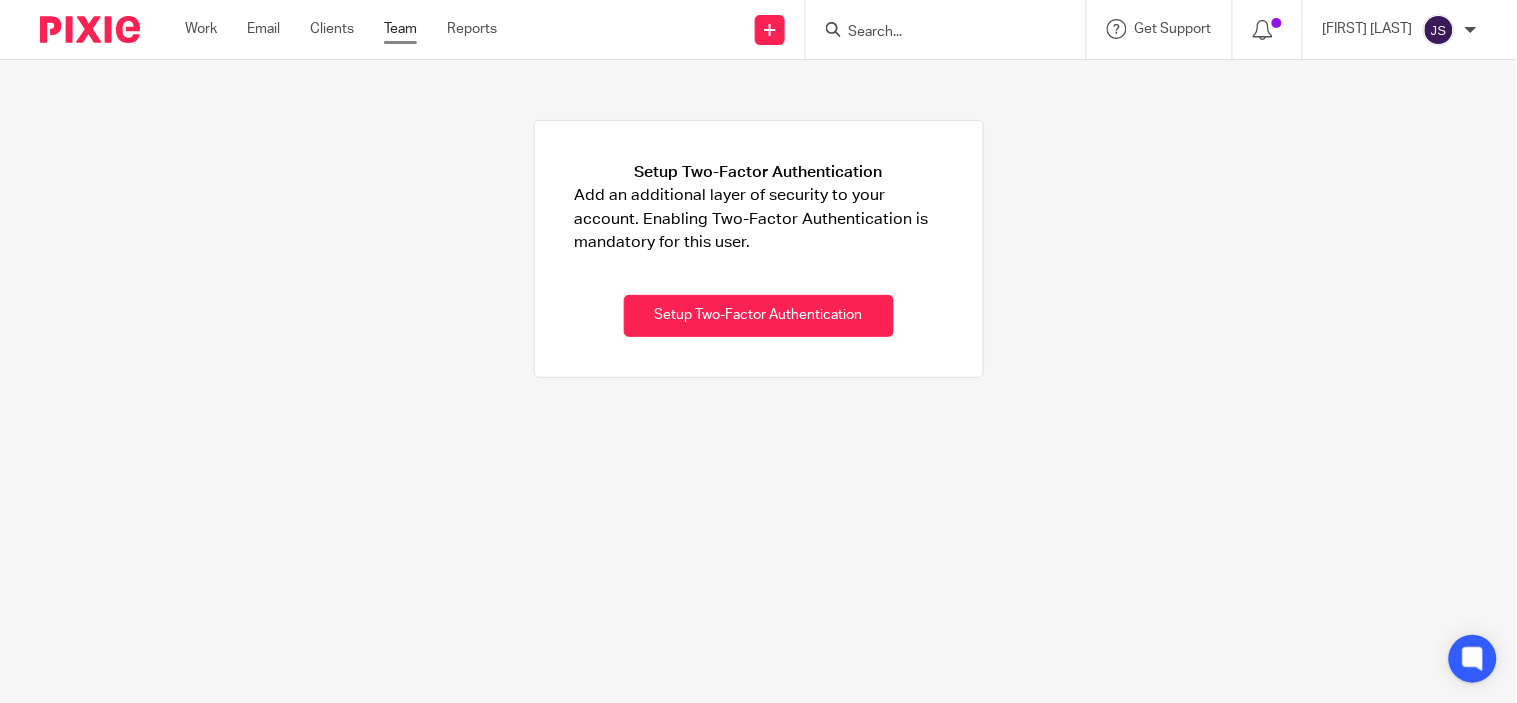 click on "Team" at bounding box center (400, 29) 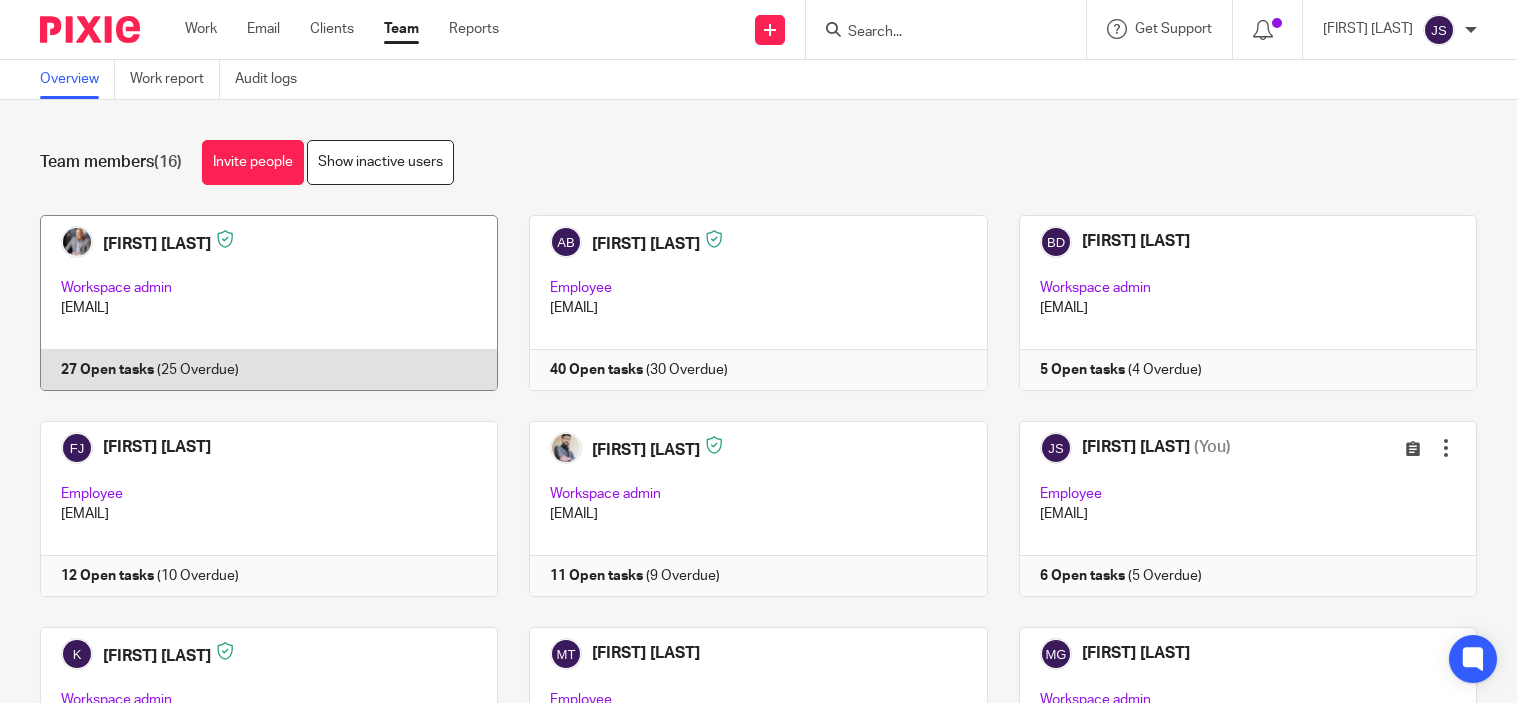scroll, scrollTop: 0, scrollLeft: 0, axis: both 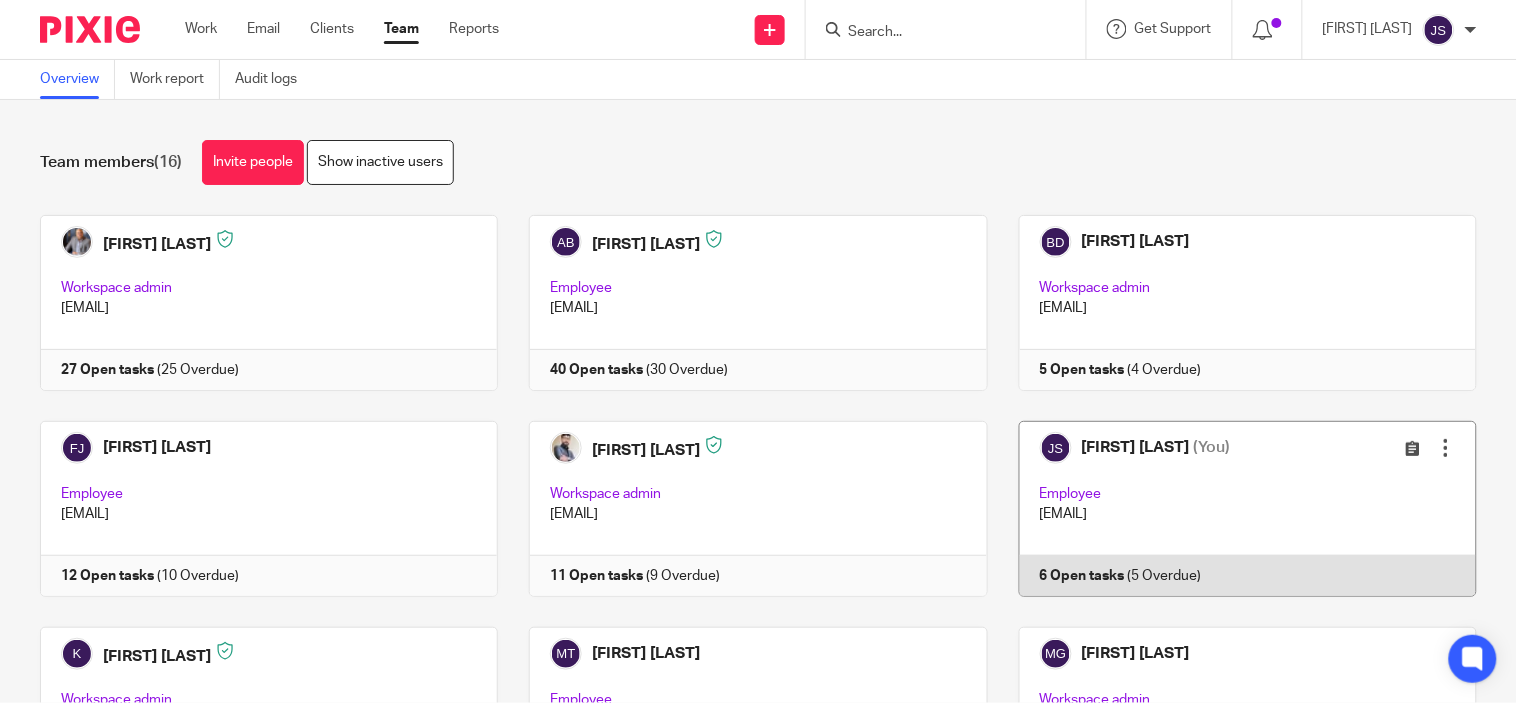 click at bounding box center [1232, 509] 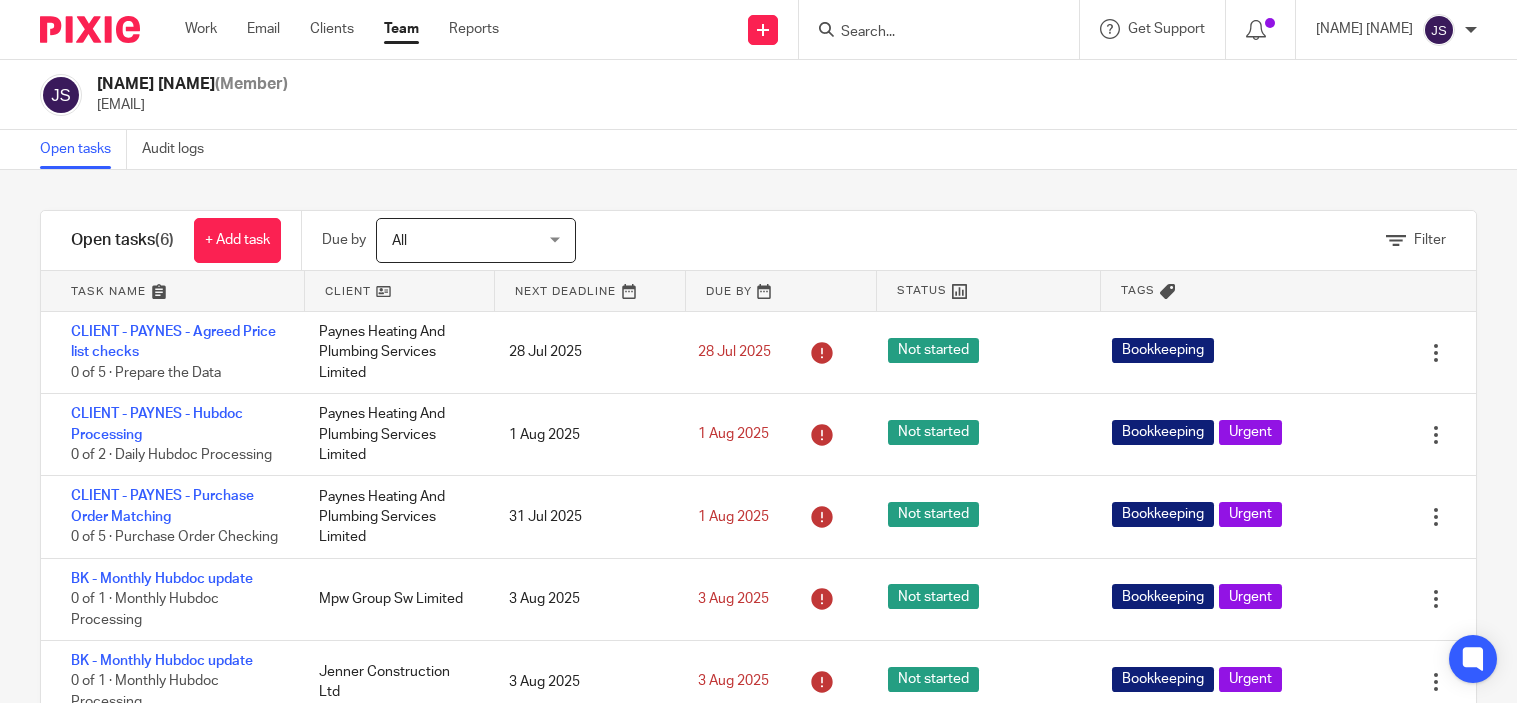 scroll, scrollTop: 0, scrollLeft: 0, axis: both 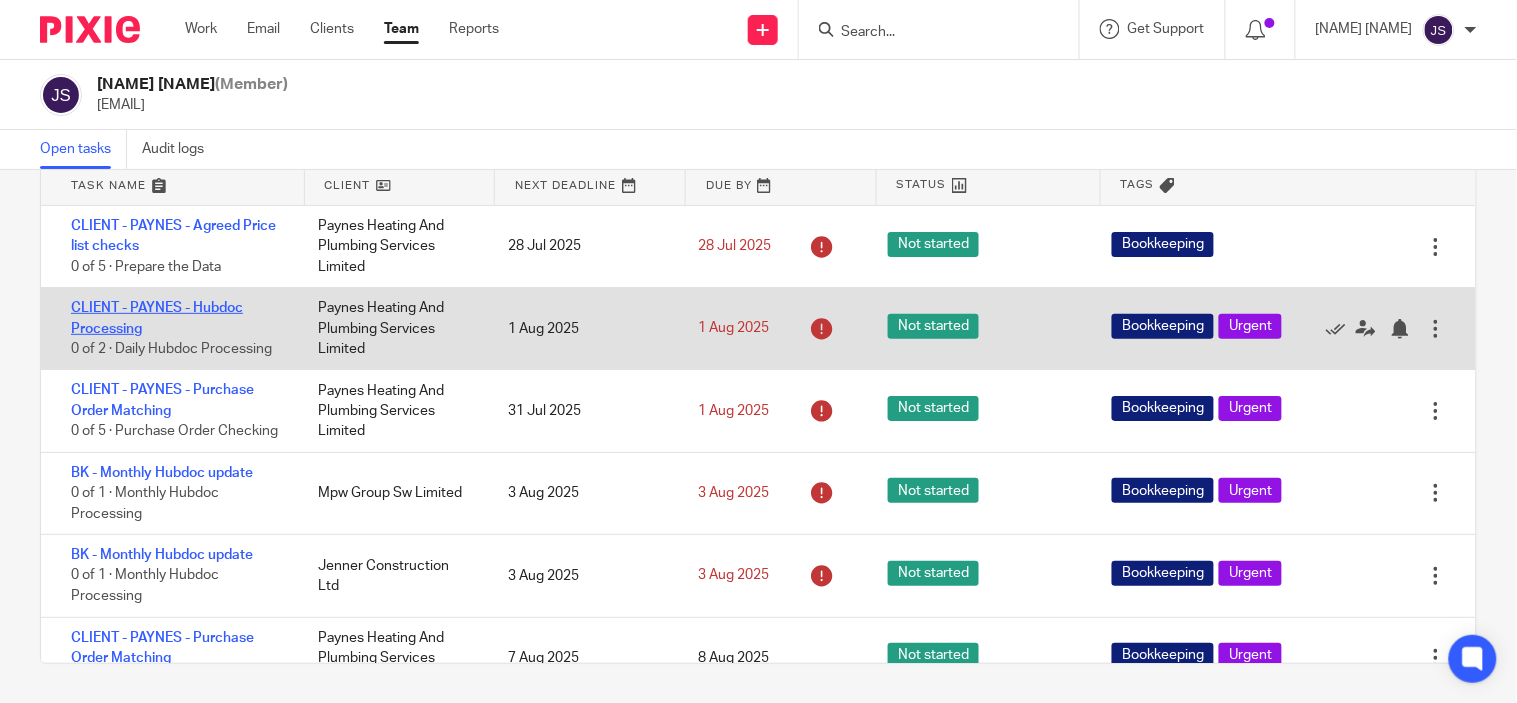 click on "CLIENT - PAYNES - Hubdoc Processing" at bounding box center (157, 318) 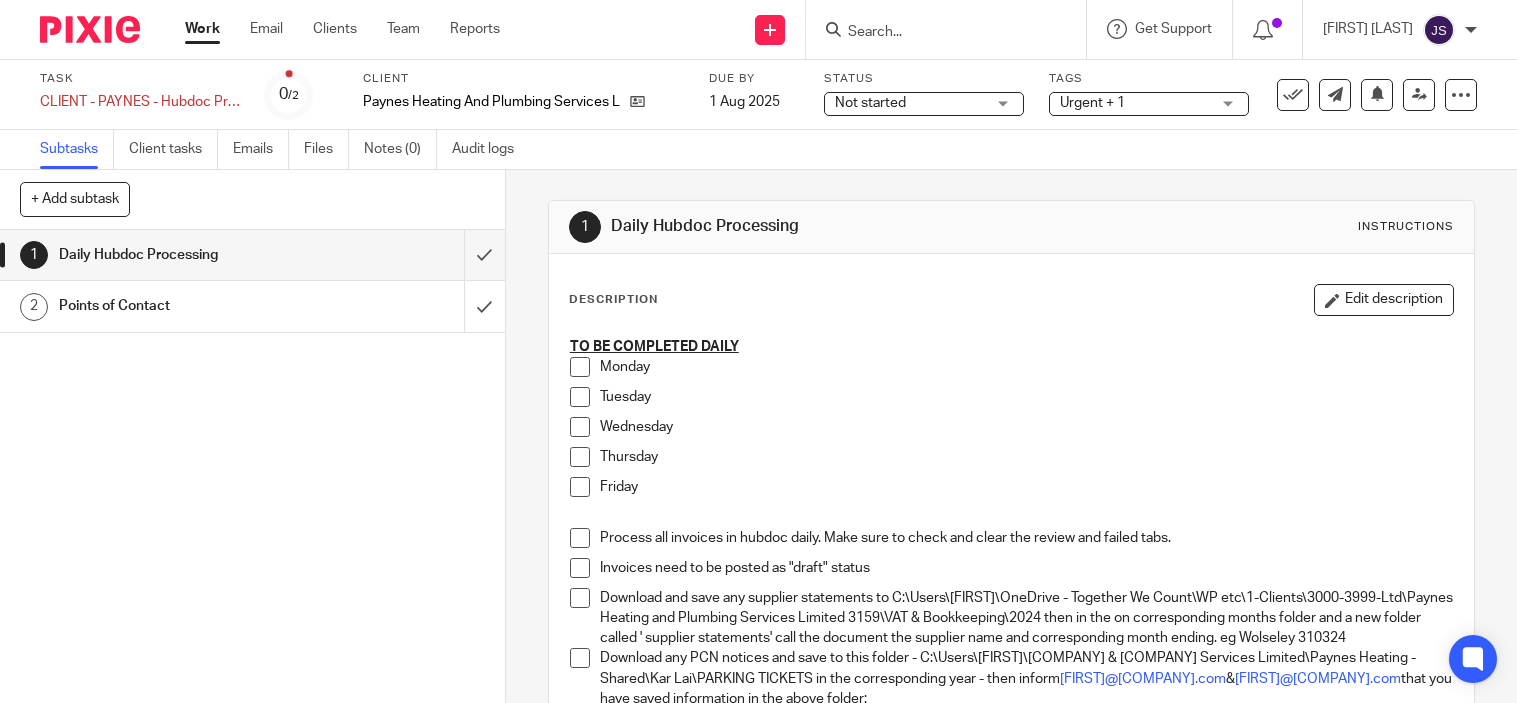 scroll, scrollTop: 0, scrollLeft: 0, axis: both 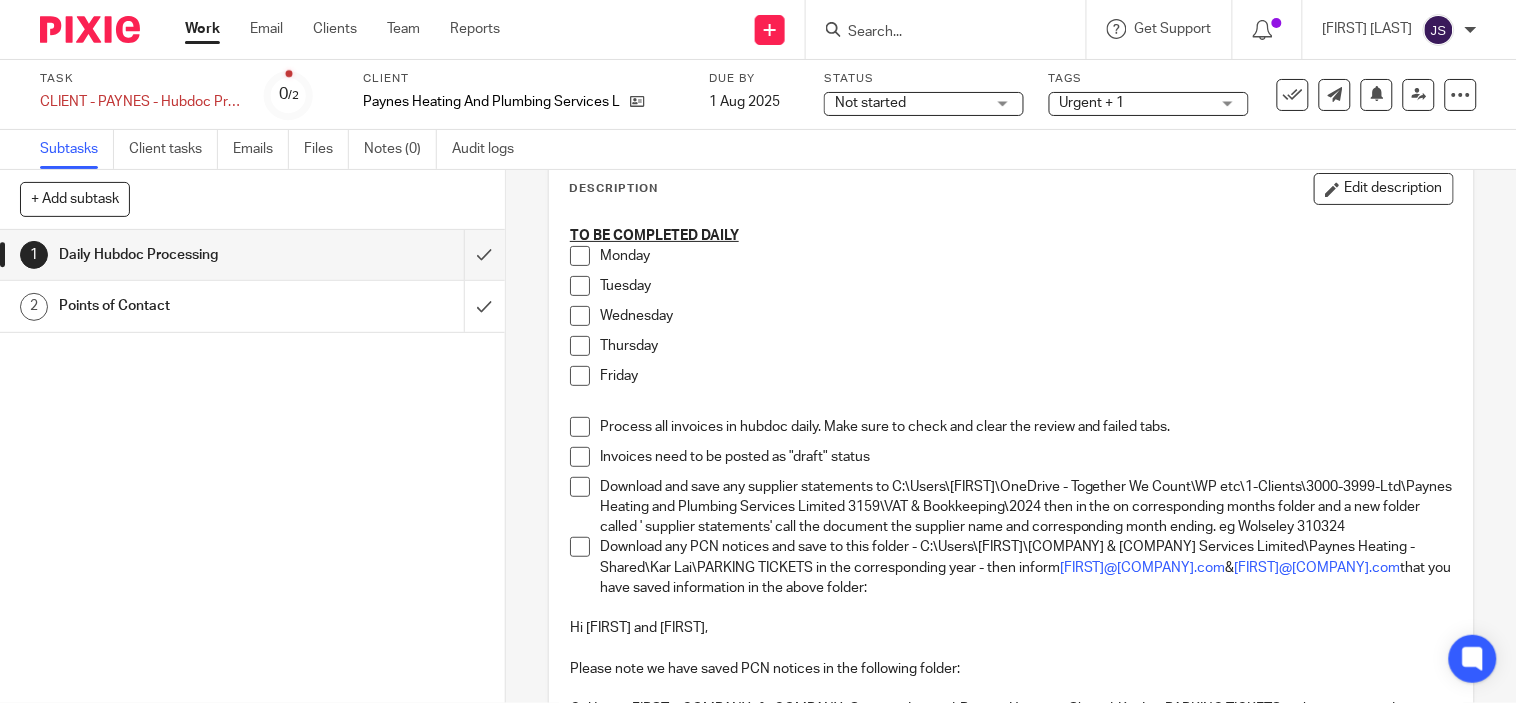 click at bounding box center [580, 256] 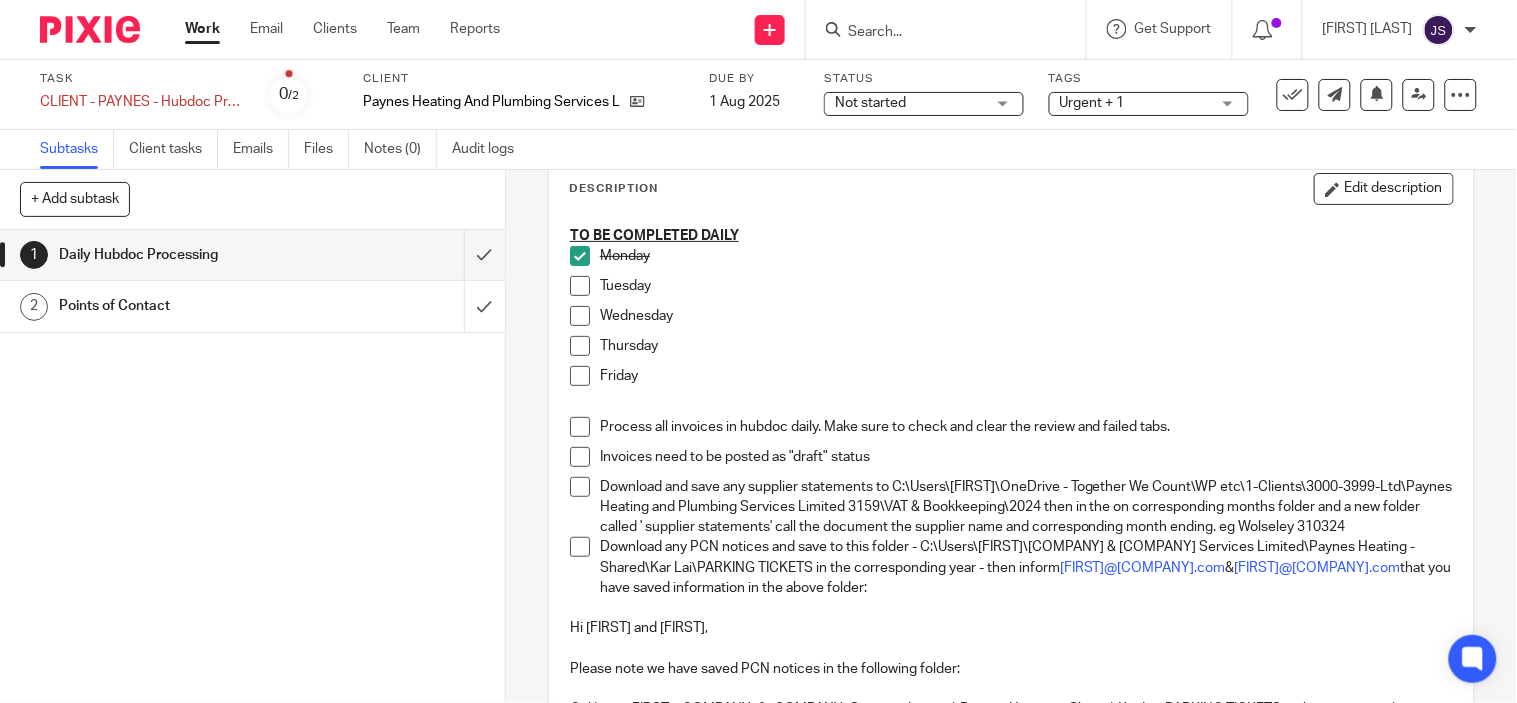 click at bounding box center [580, 286] 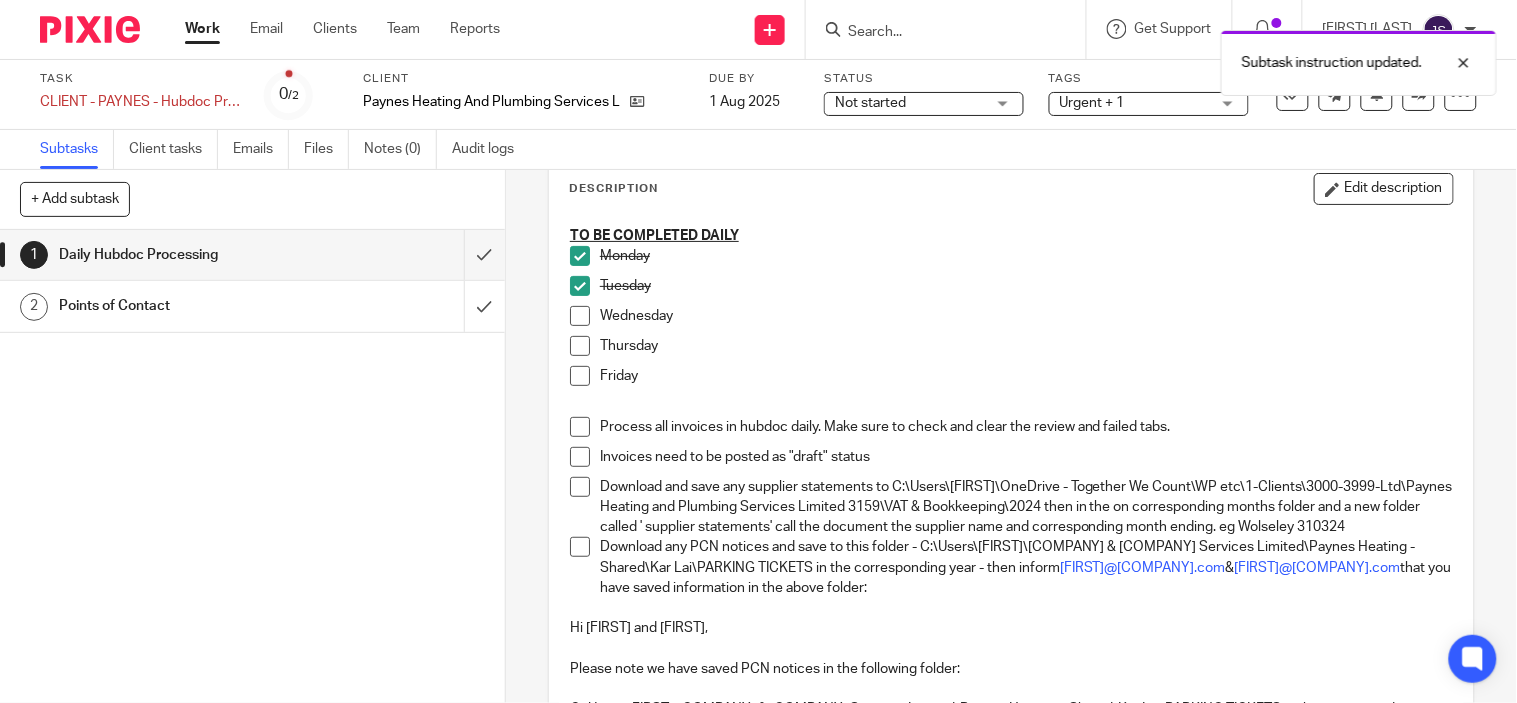 click at bounding box center (580, 316) 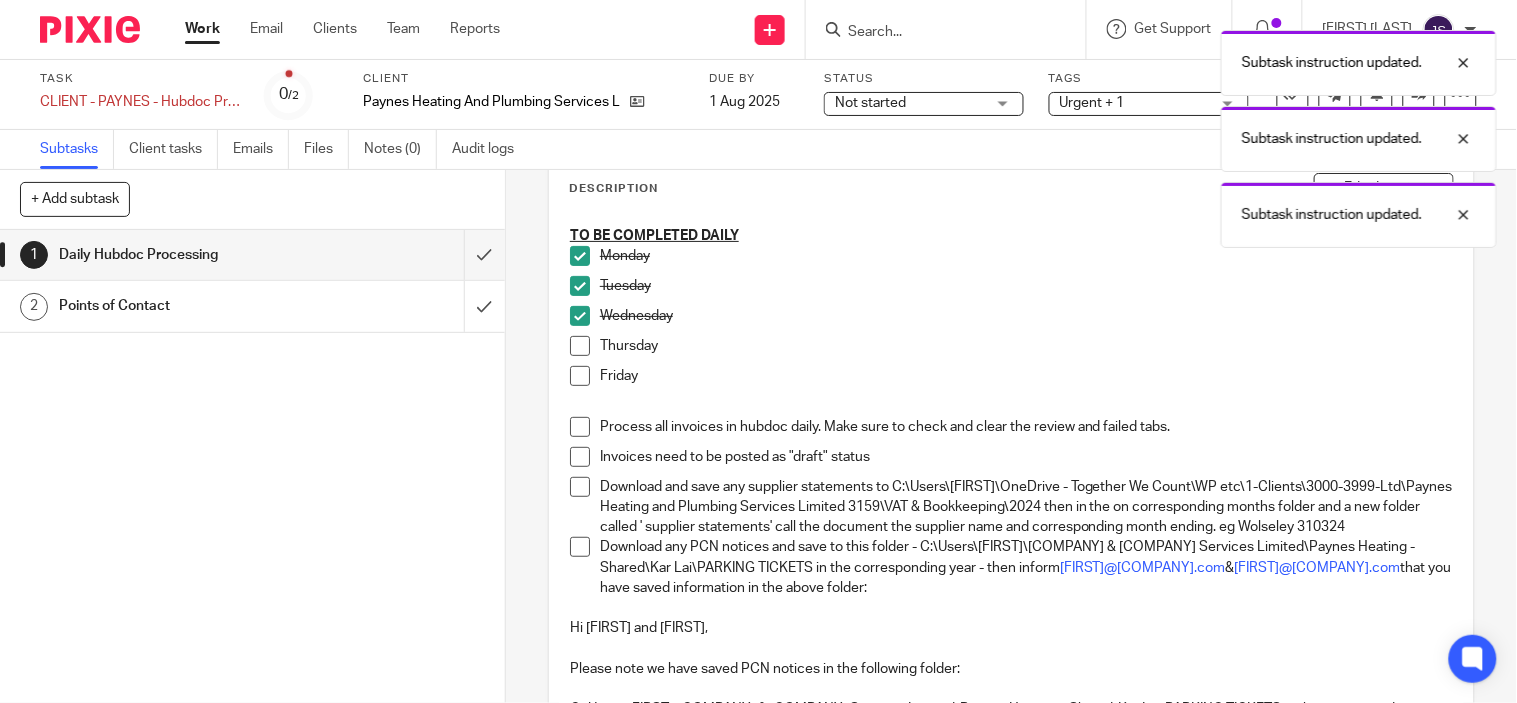 click at bounding box center (580, 346) 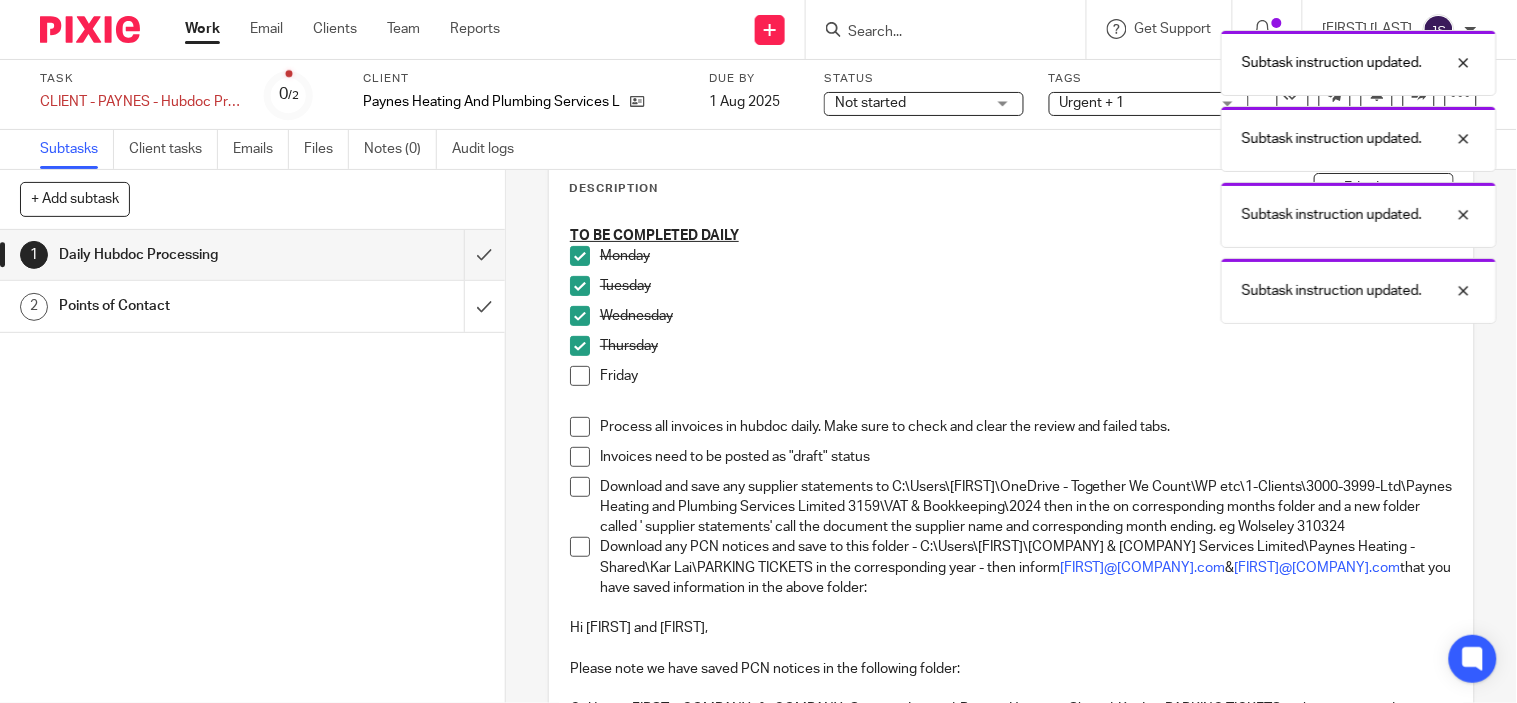 click at bounding box center (580, 376) 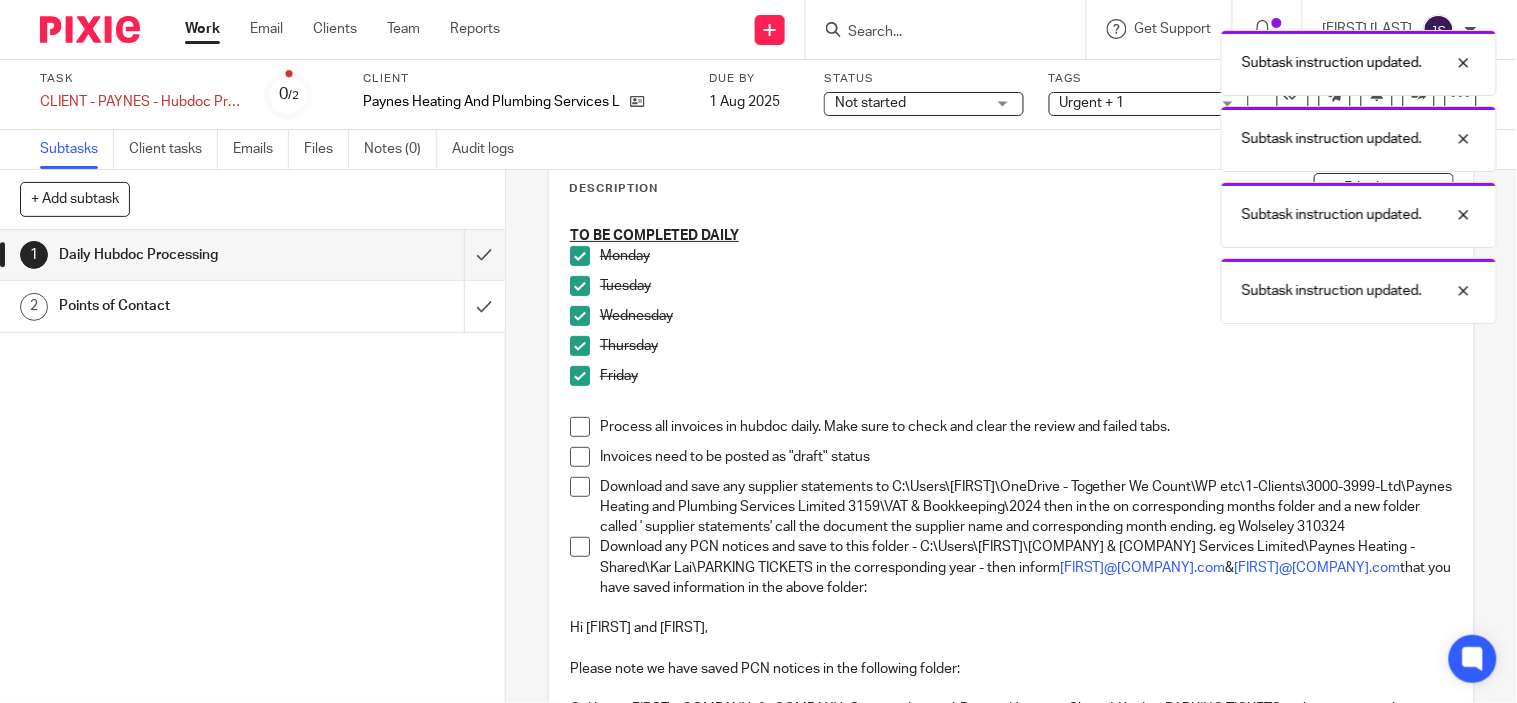 click at bounding box center [580, 427] 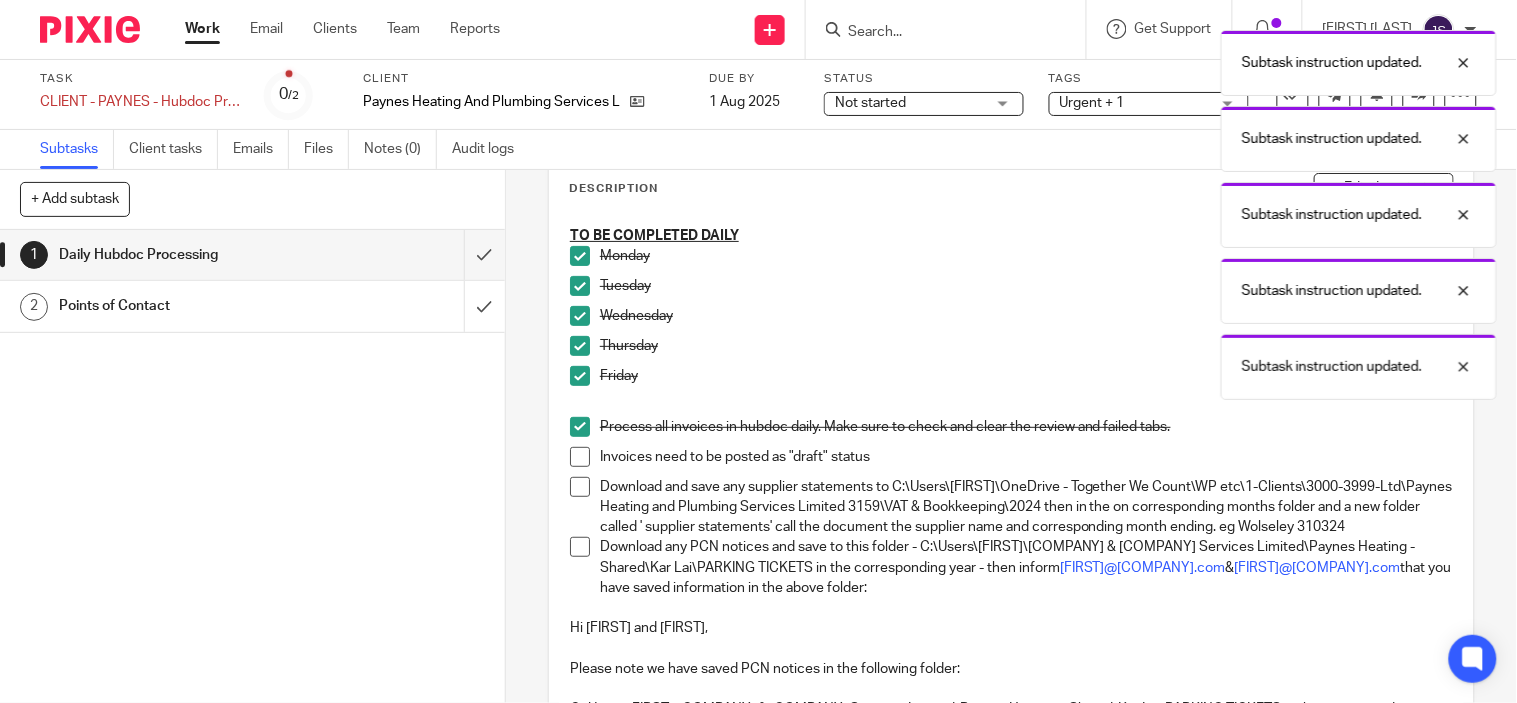 click at bounding box center (580, 457) 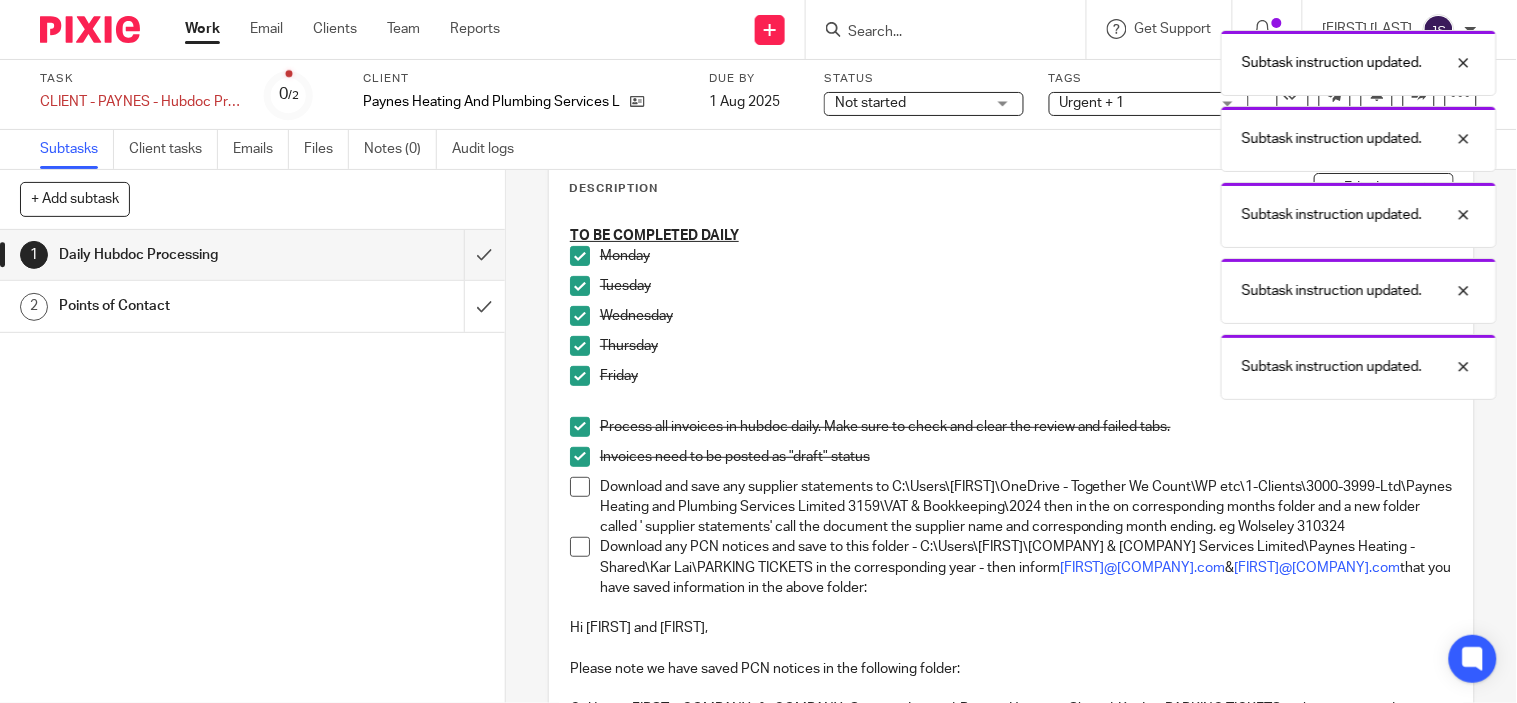click on "Download and save any supplier statements to C:\Users\Aaron\OneDrive - Together We Count\WP etc\1-Clients\3000-3999-Ltd\Paynes Heating and Plumbing Services Limited 3159\VAT & Bookkeeping\2024 then in the on corresponding months folder and a new folder called ' supplier statements' call the document the supplier name and corresponding month ending. eg Wolseley 310324" at bounding box center [1011, 507] 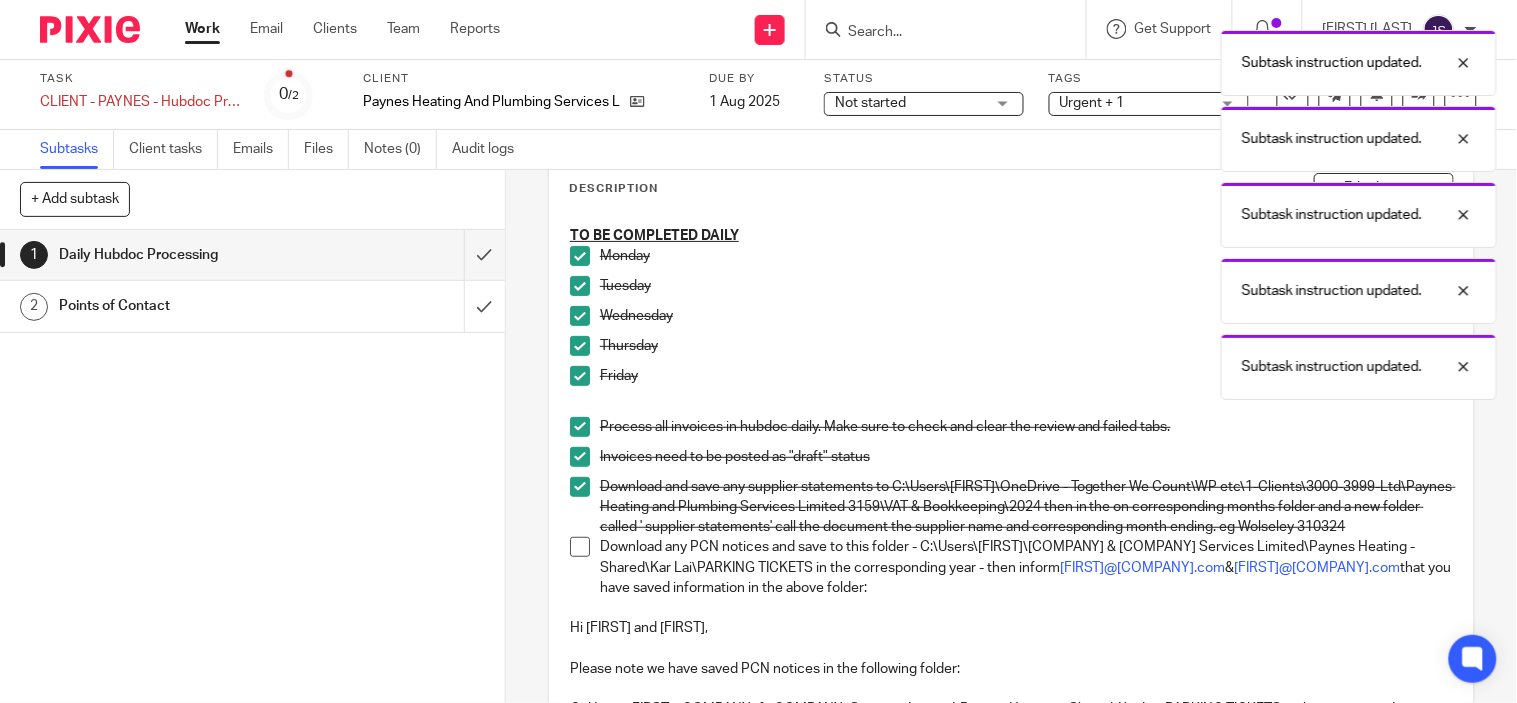 click at bounding box center (580, 547) 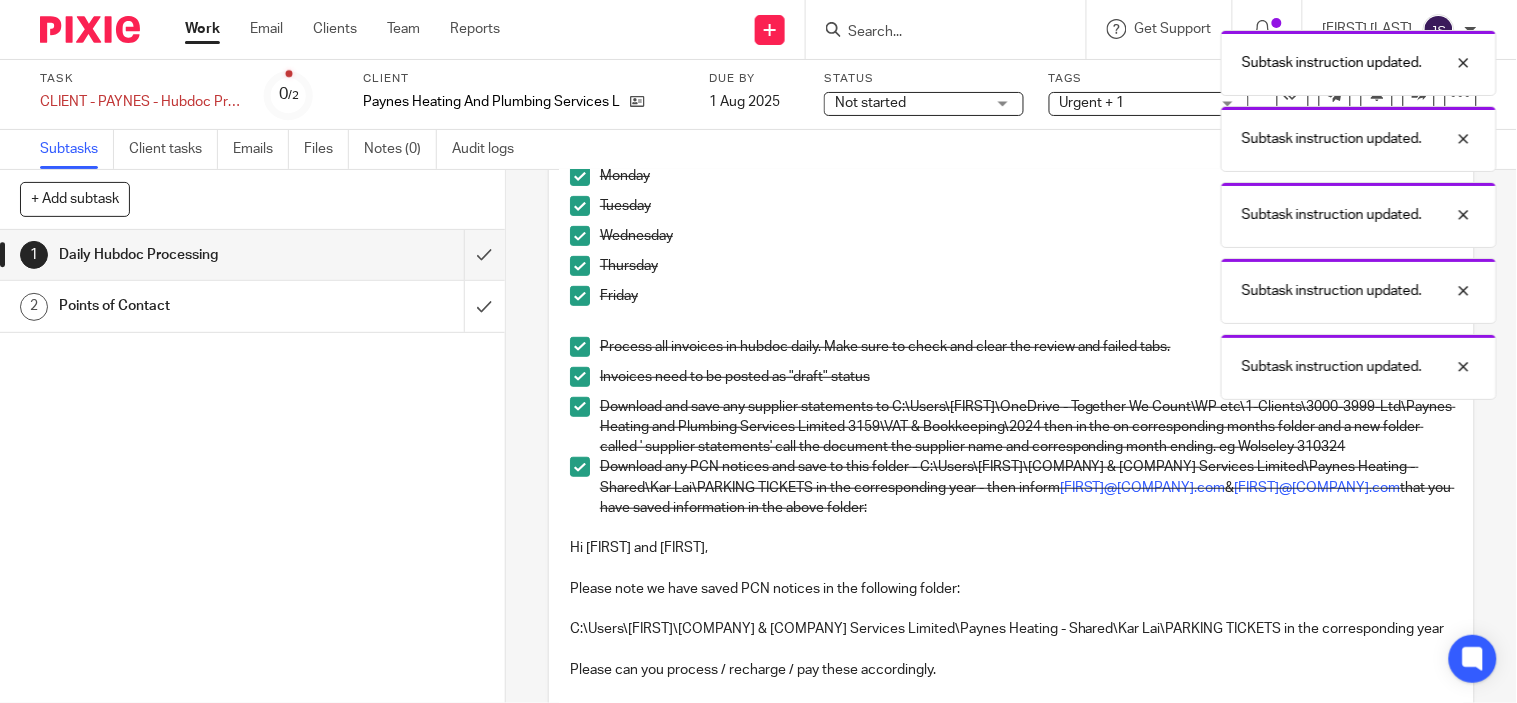 scroll, scrollTop: 0, scrollLeft: 0, axis: both 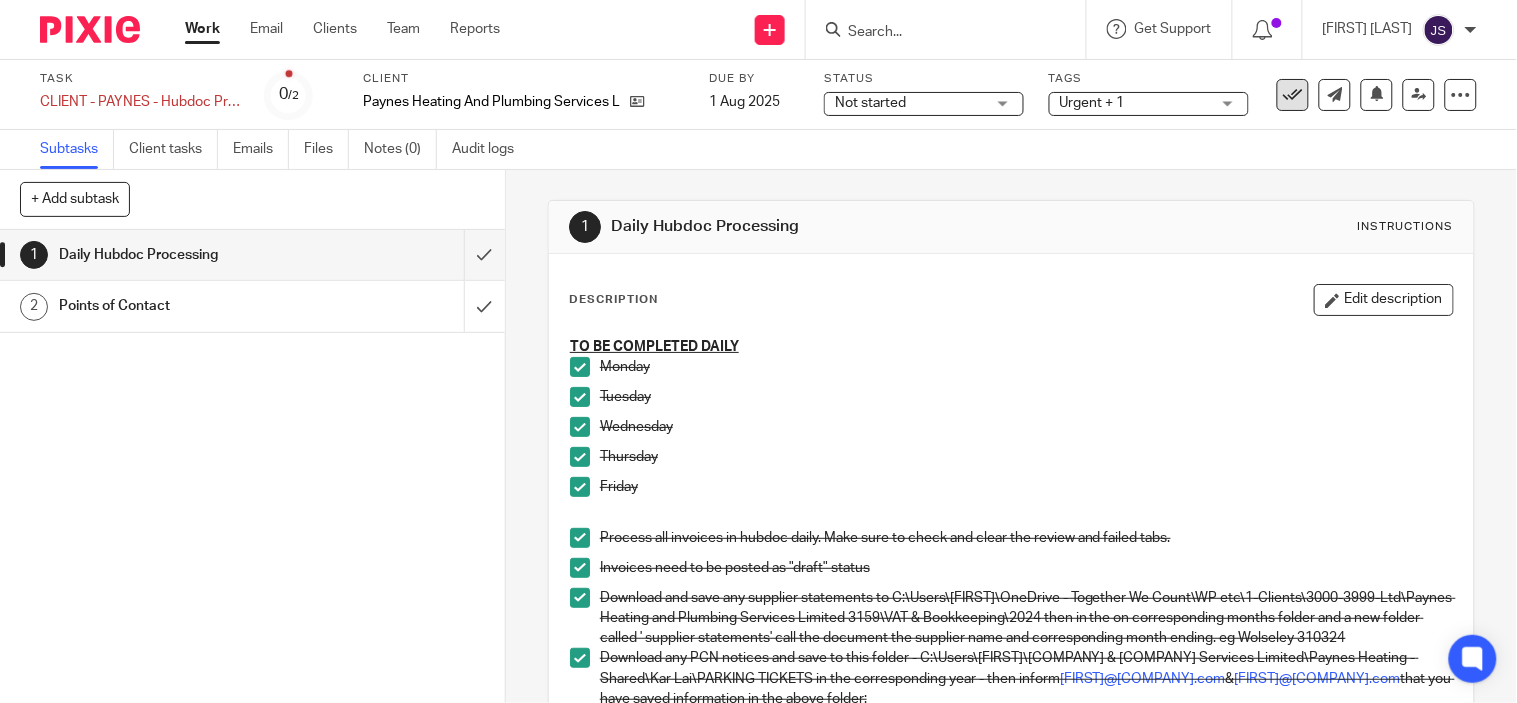 click at bounding box center [1293, 95] 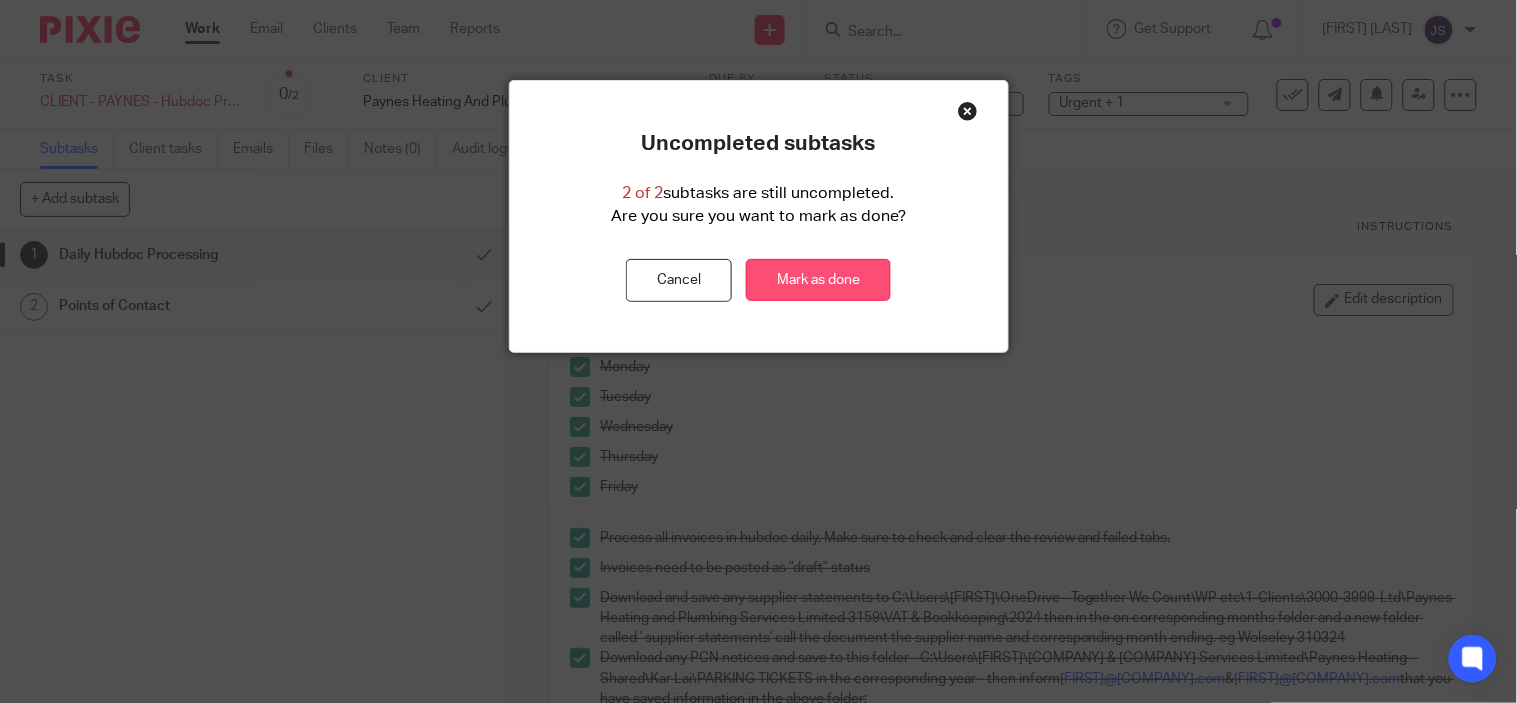 click on "Mark as done" at bounding box center [818, 280] 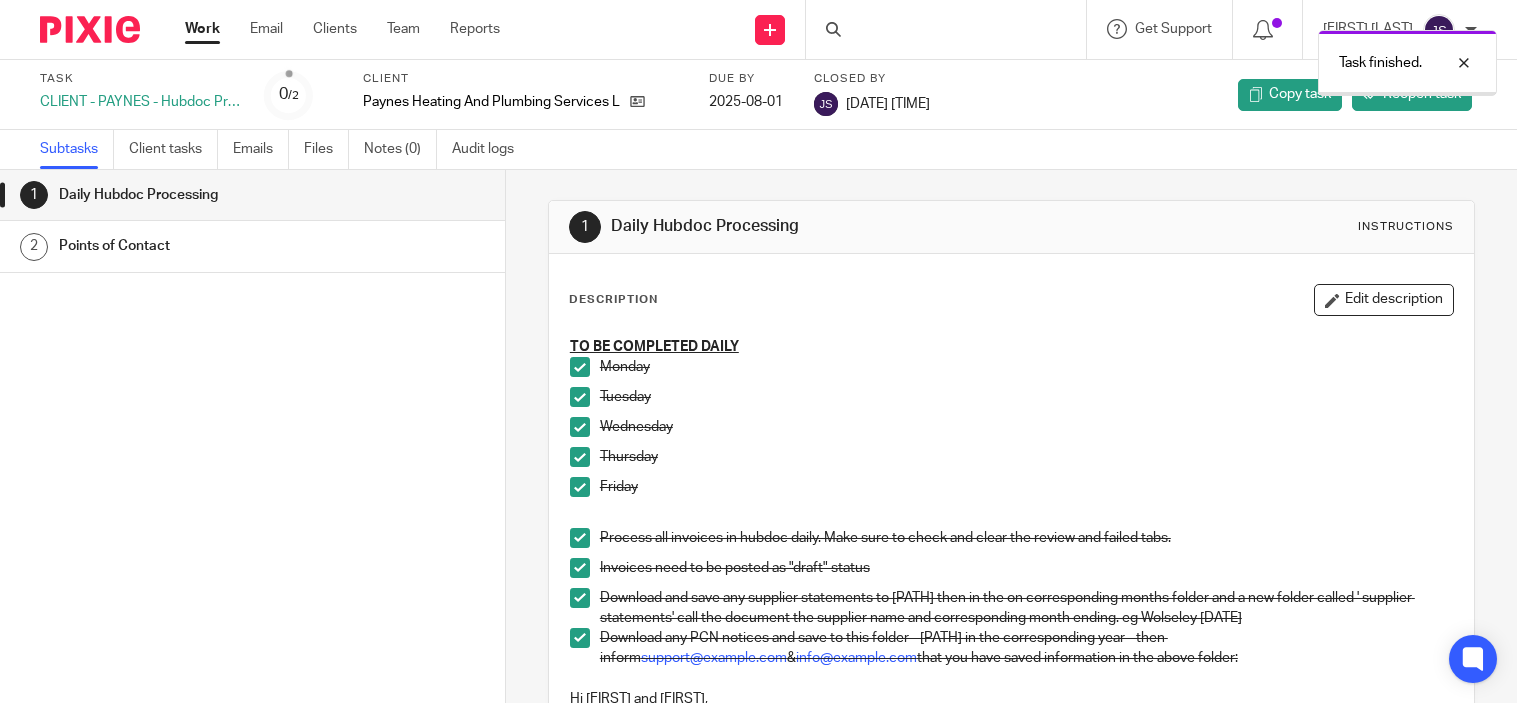 scroll, scrollTop: 0, scrollLeft: 0, axis: both 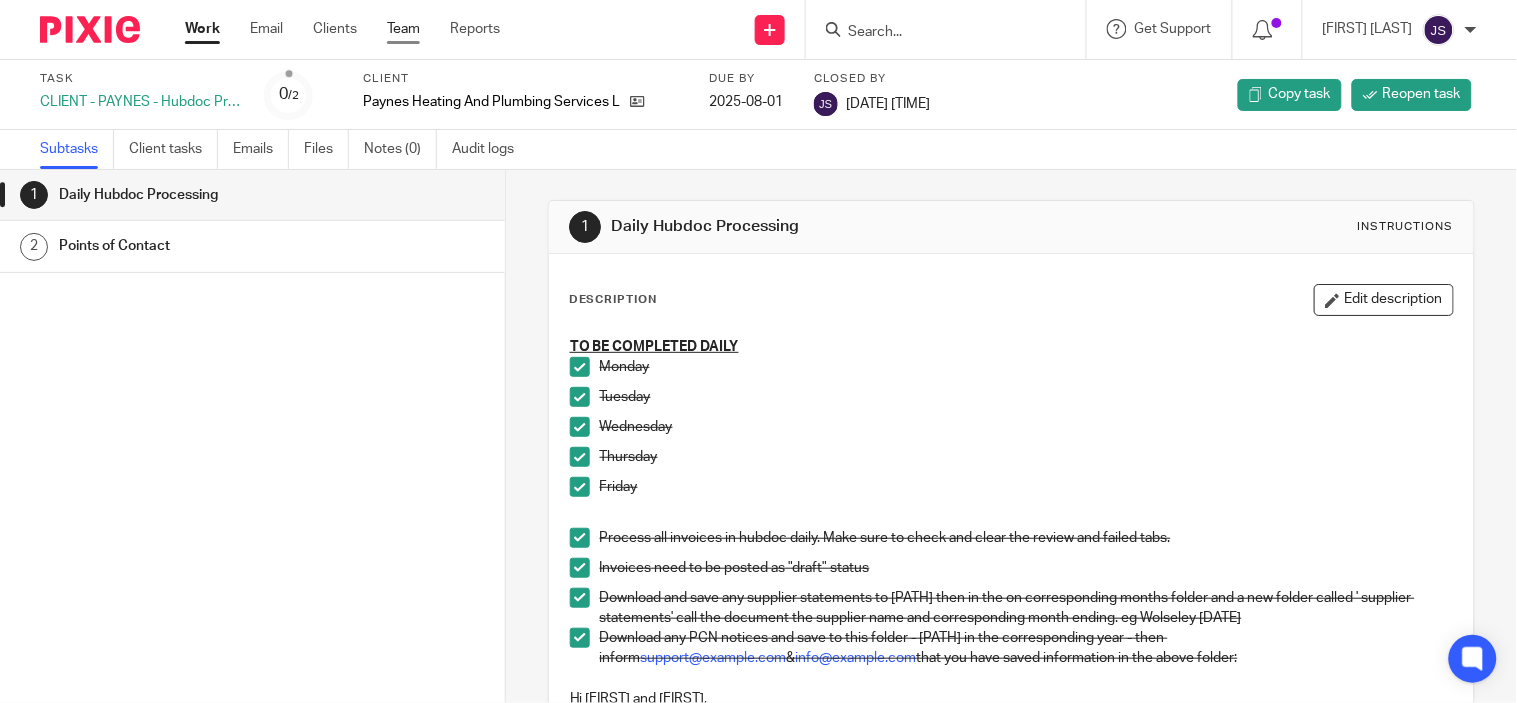 click on "Team" at bounding box center (403, 29) 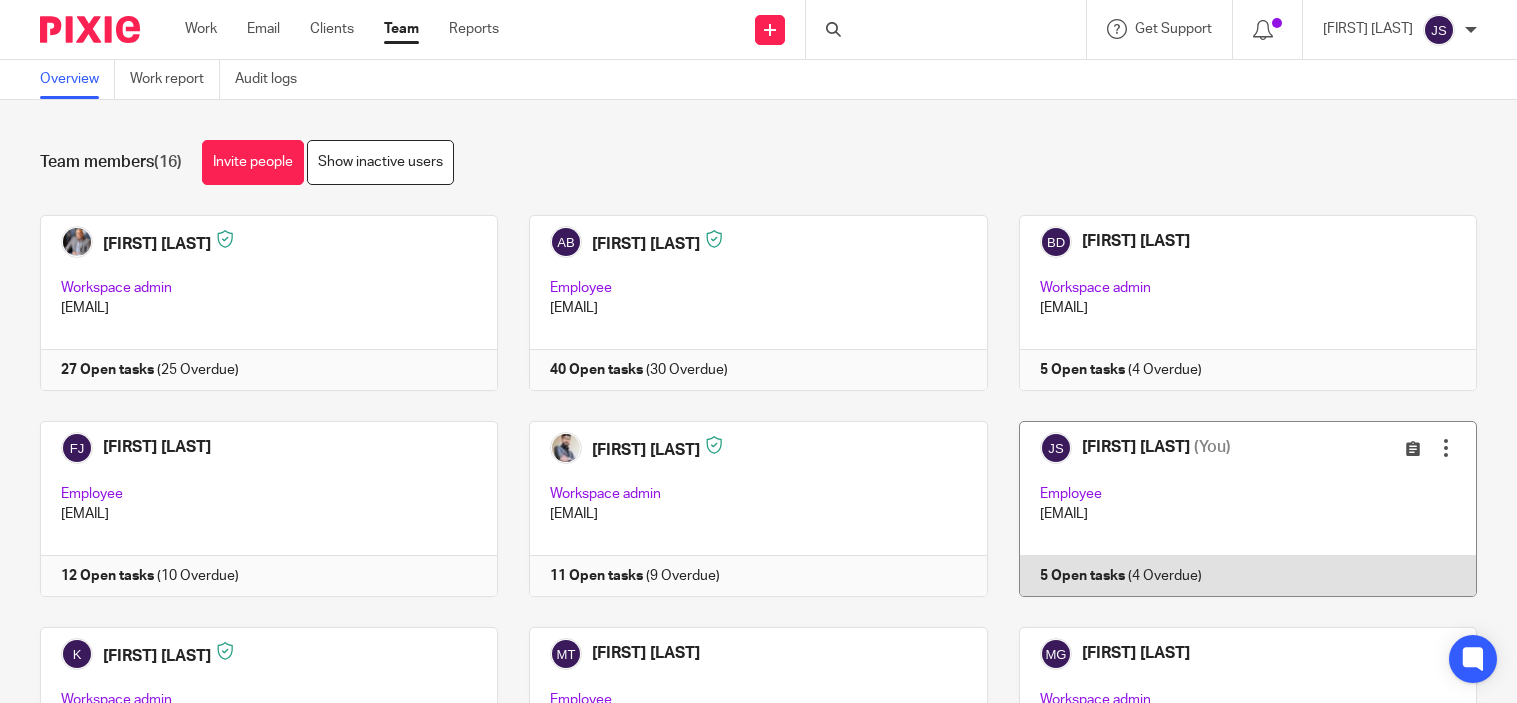 scroll, scrollTop: 0, scrollLeft: 0, axis: both 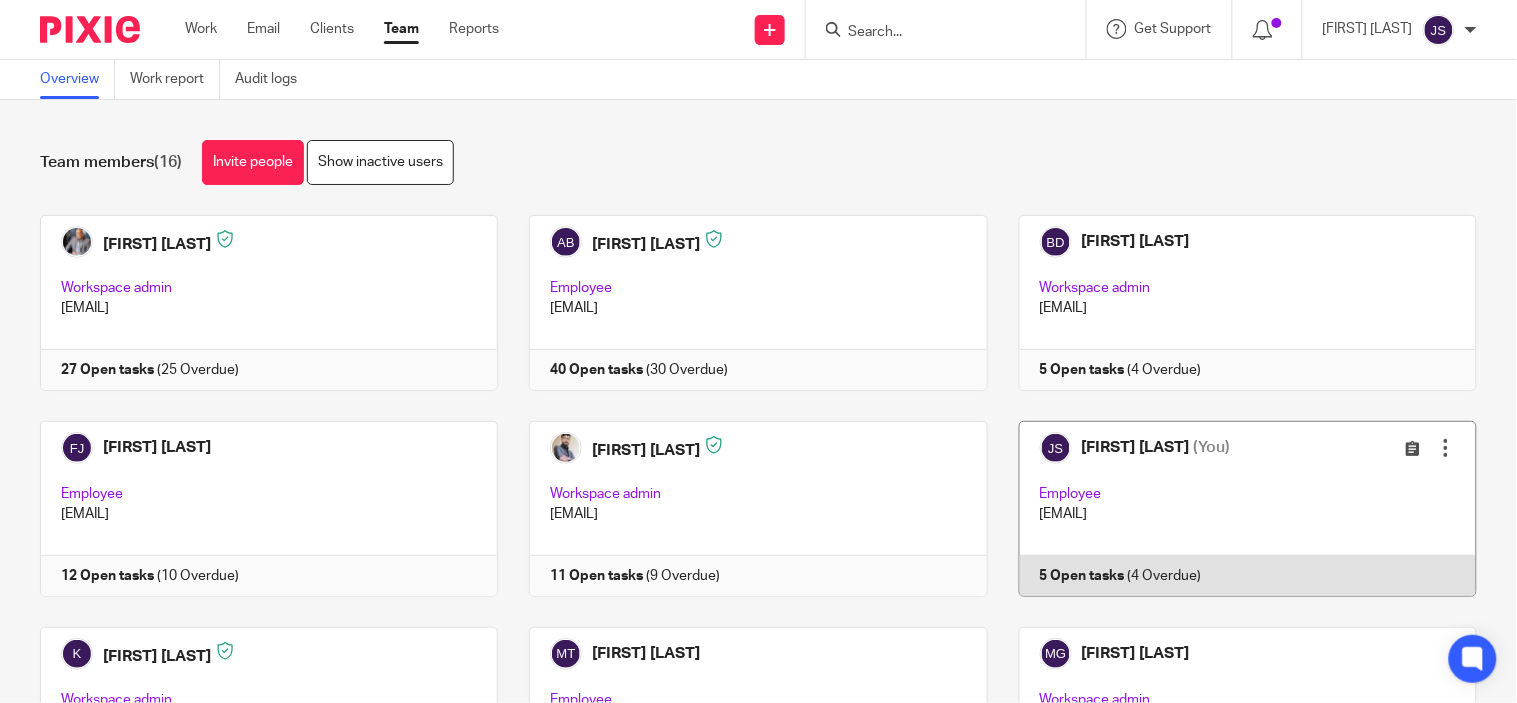 click at bounding box center (1232, 509) 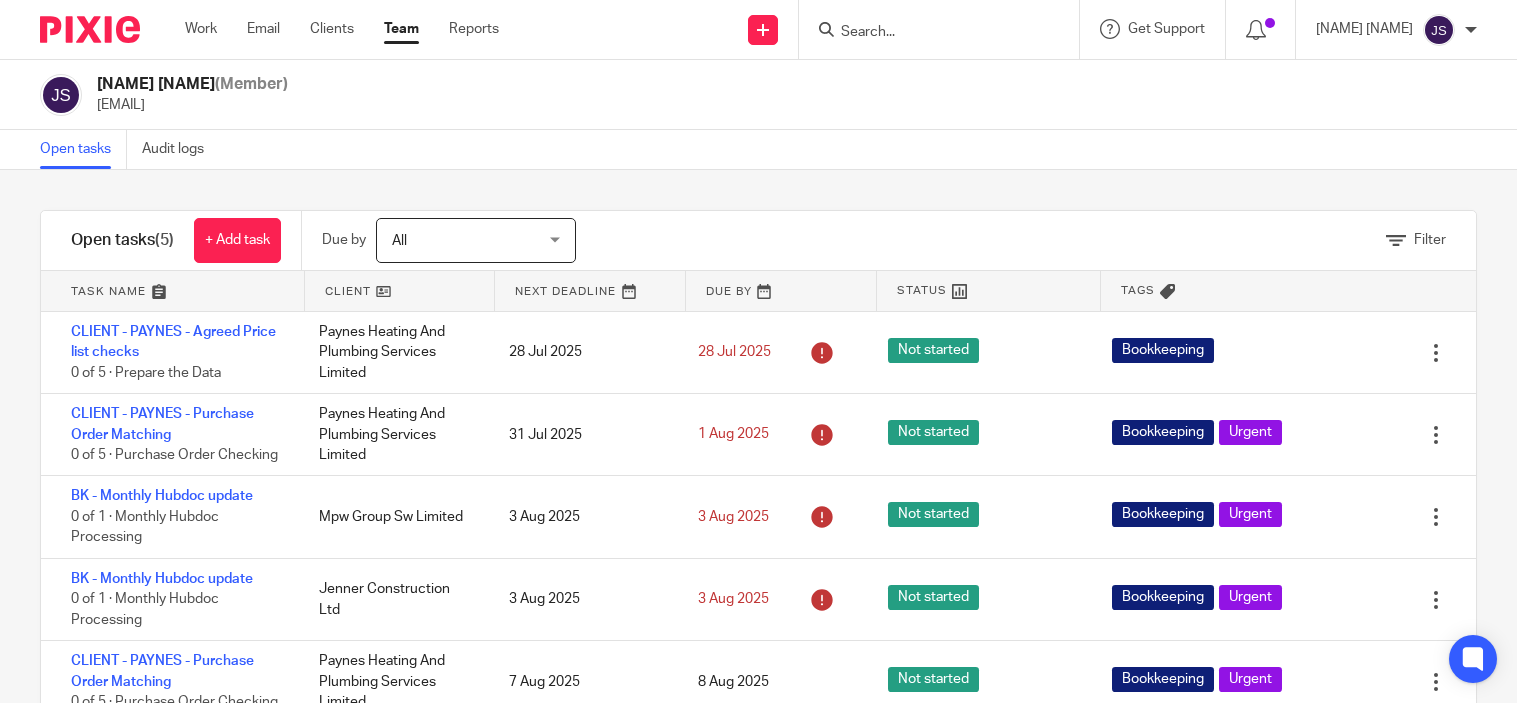 scroll, scrollTop: 0, scrollLeft: 0, axis: both 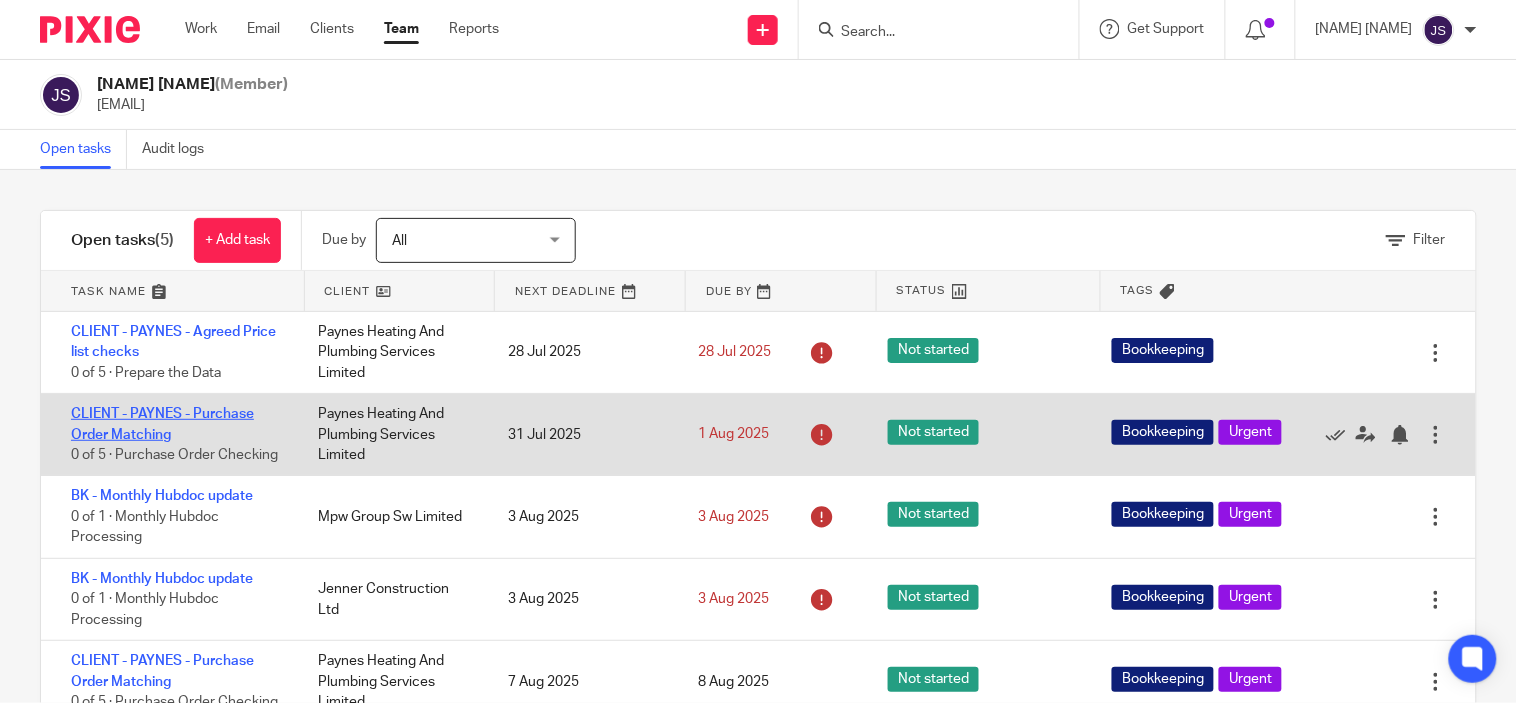 click on "CLIENT - PAYNES - Purchase Order Matching" at bounding box center [162, 424] 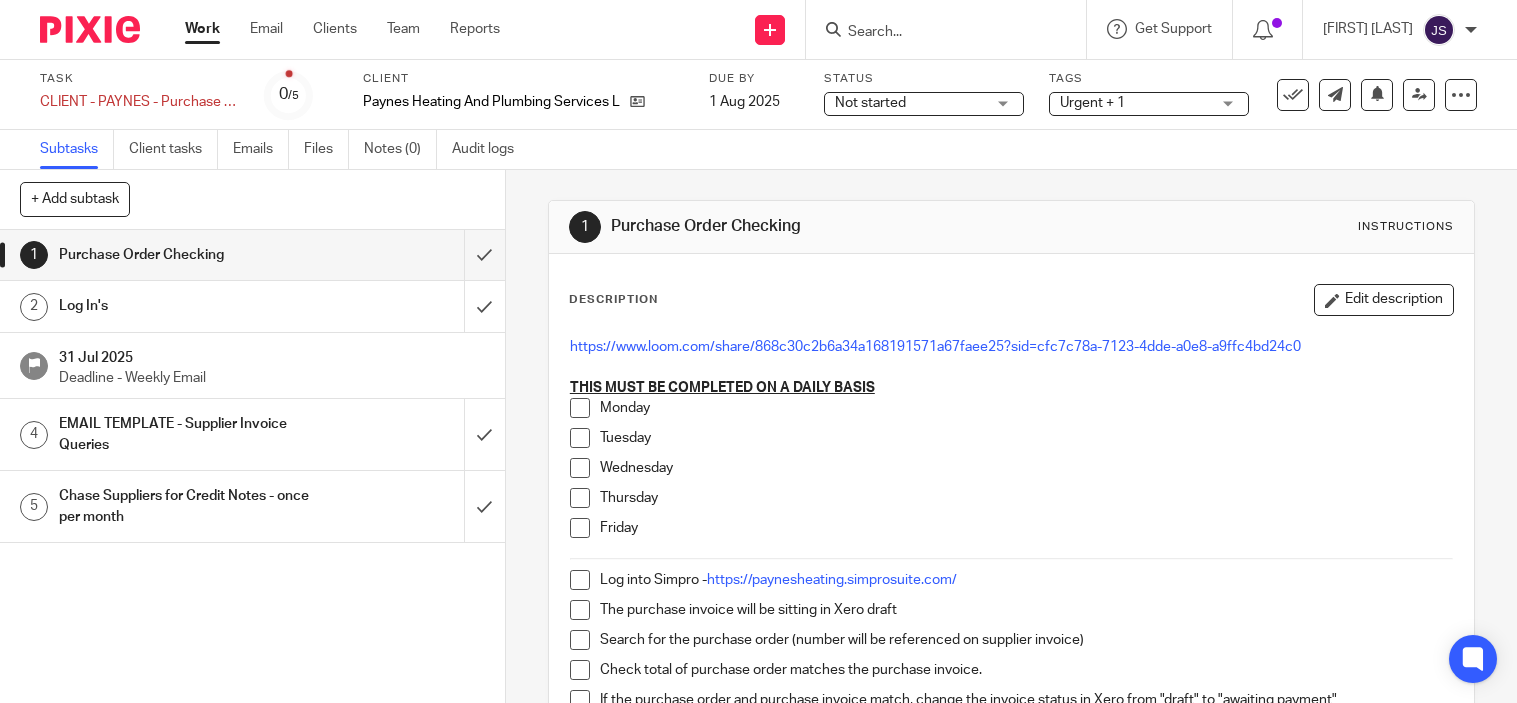 scroll, scrollTop: 0, scrollLeft: 0, axis: both 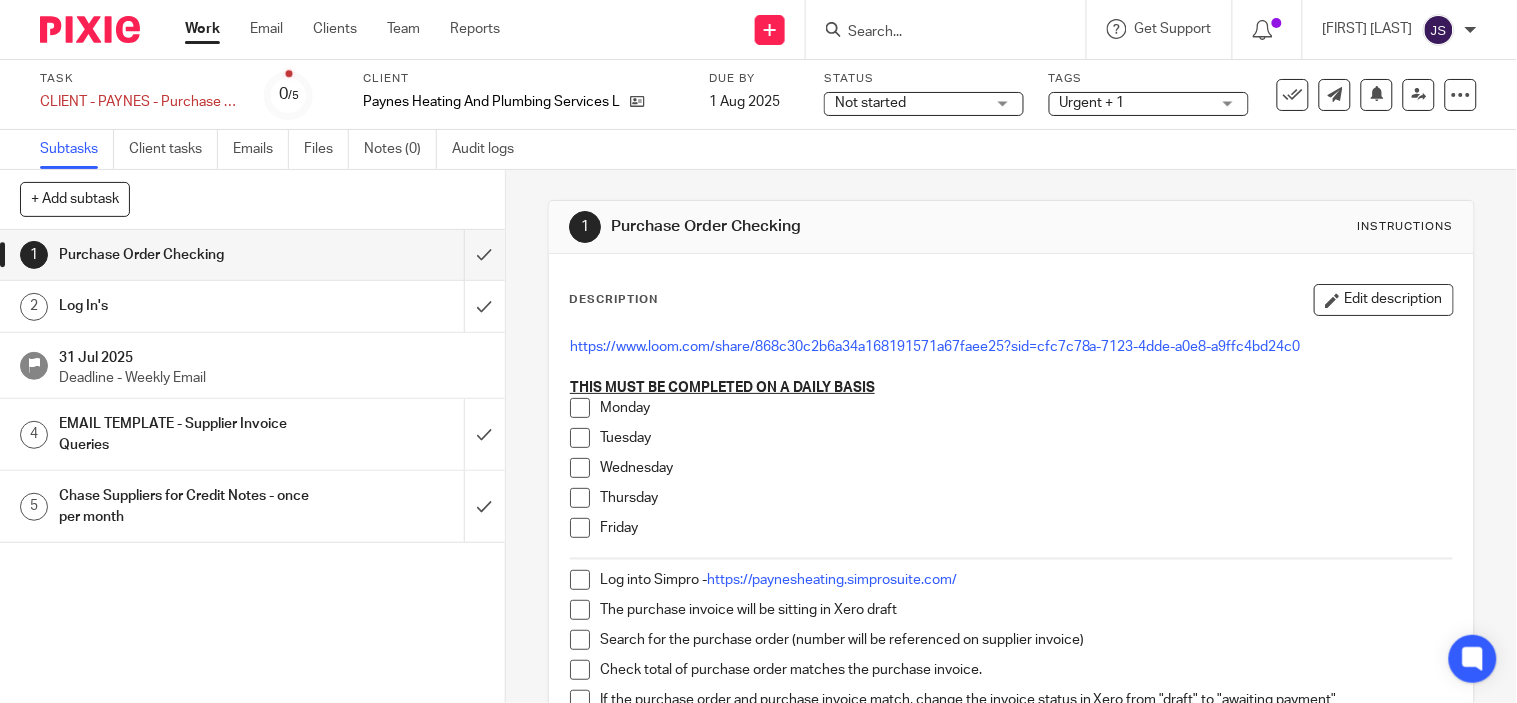 click at bounding box center (580, 408) 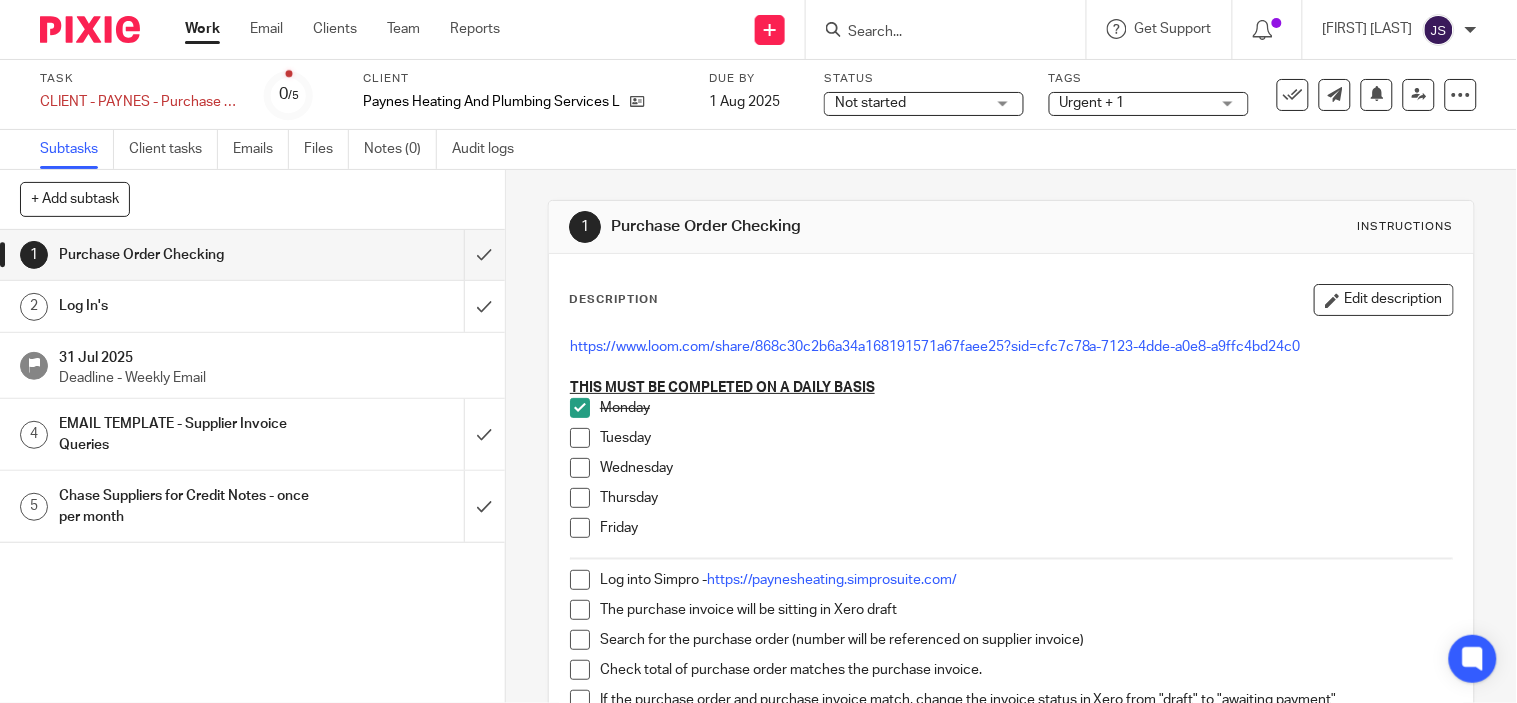 click at bounding box center [580, 438] 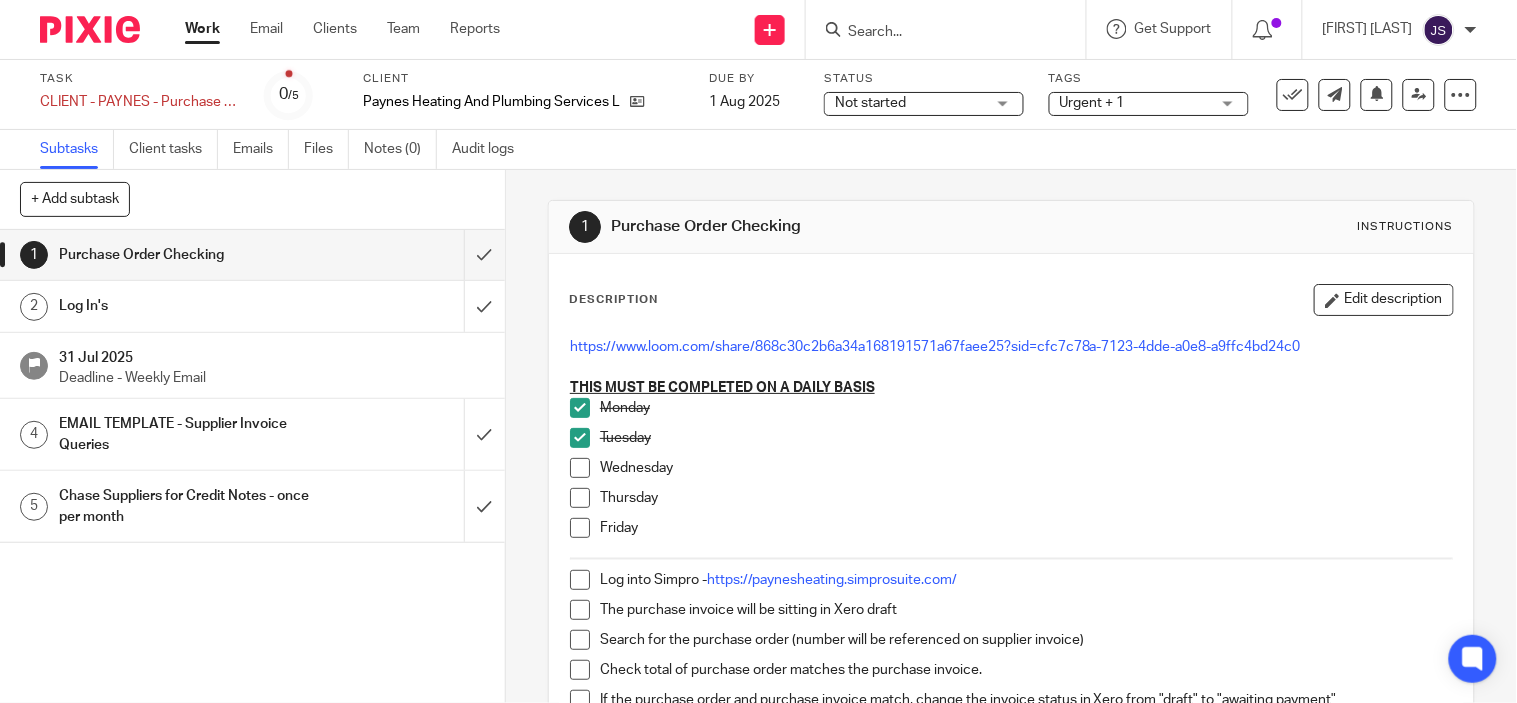 click at bounding box center (580, 468) 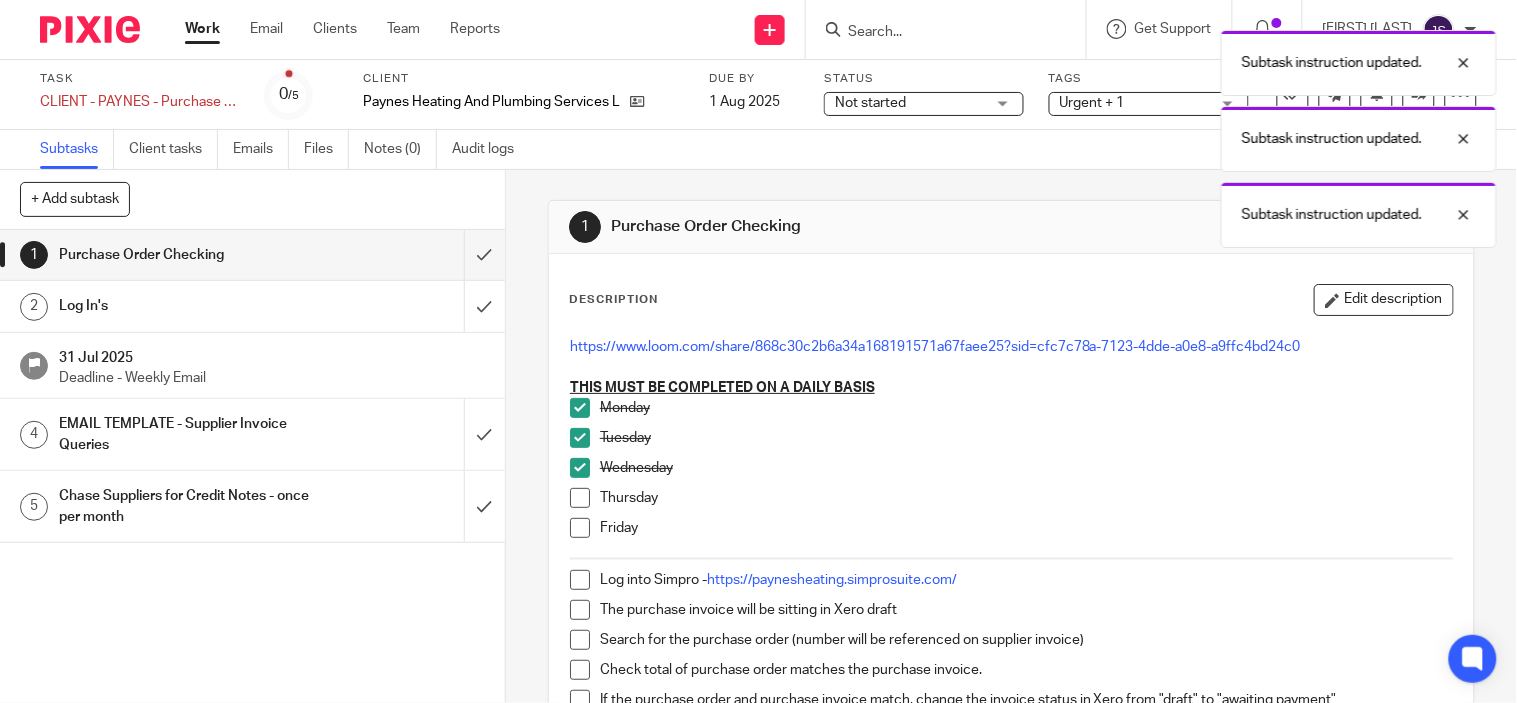 click at bounding box center (580, 498) 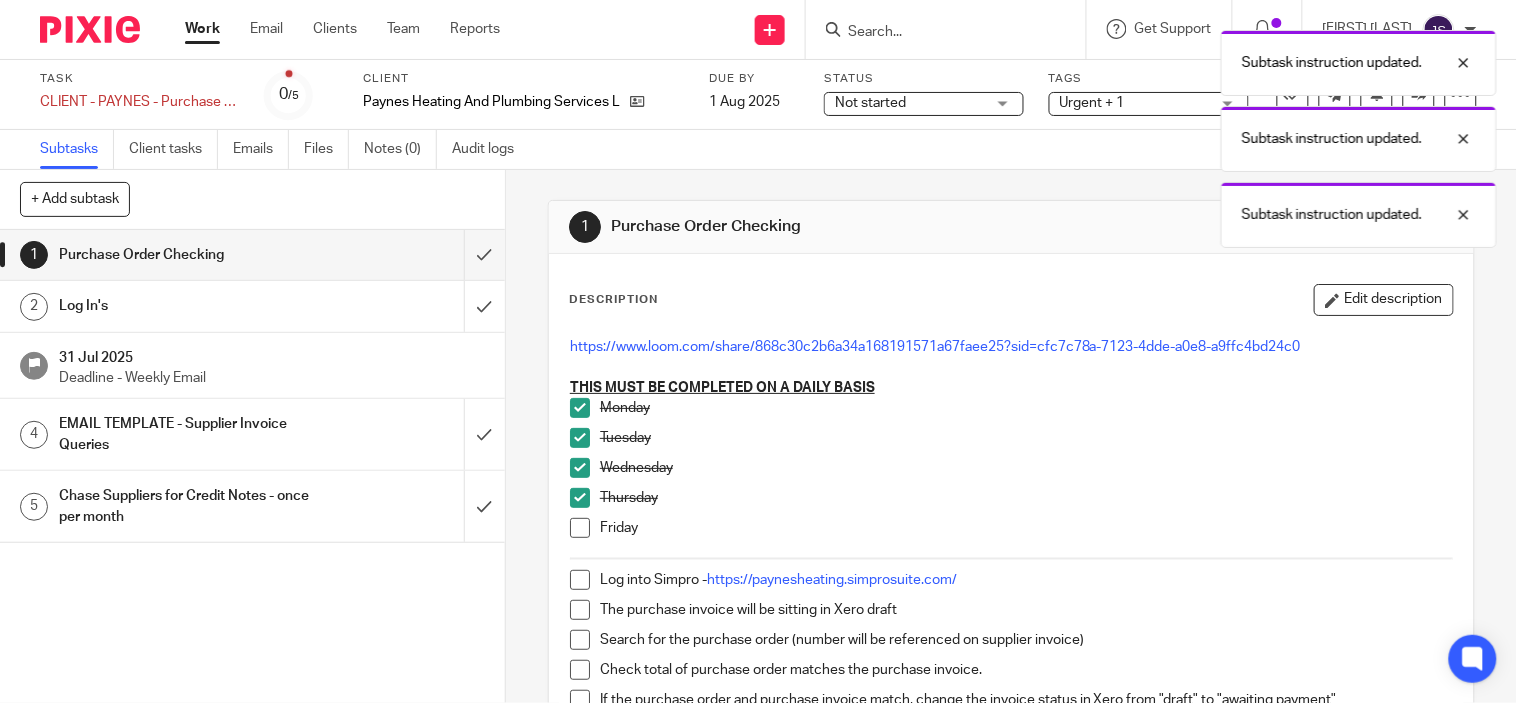 click at bounding box center [580, 528] 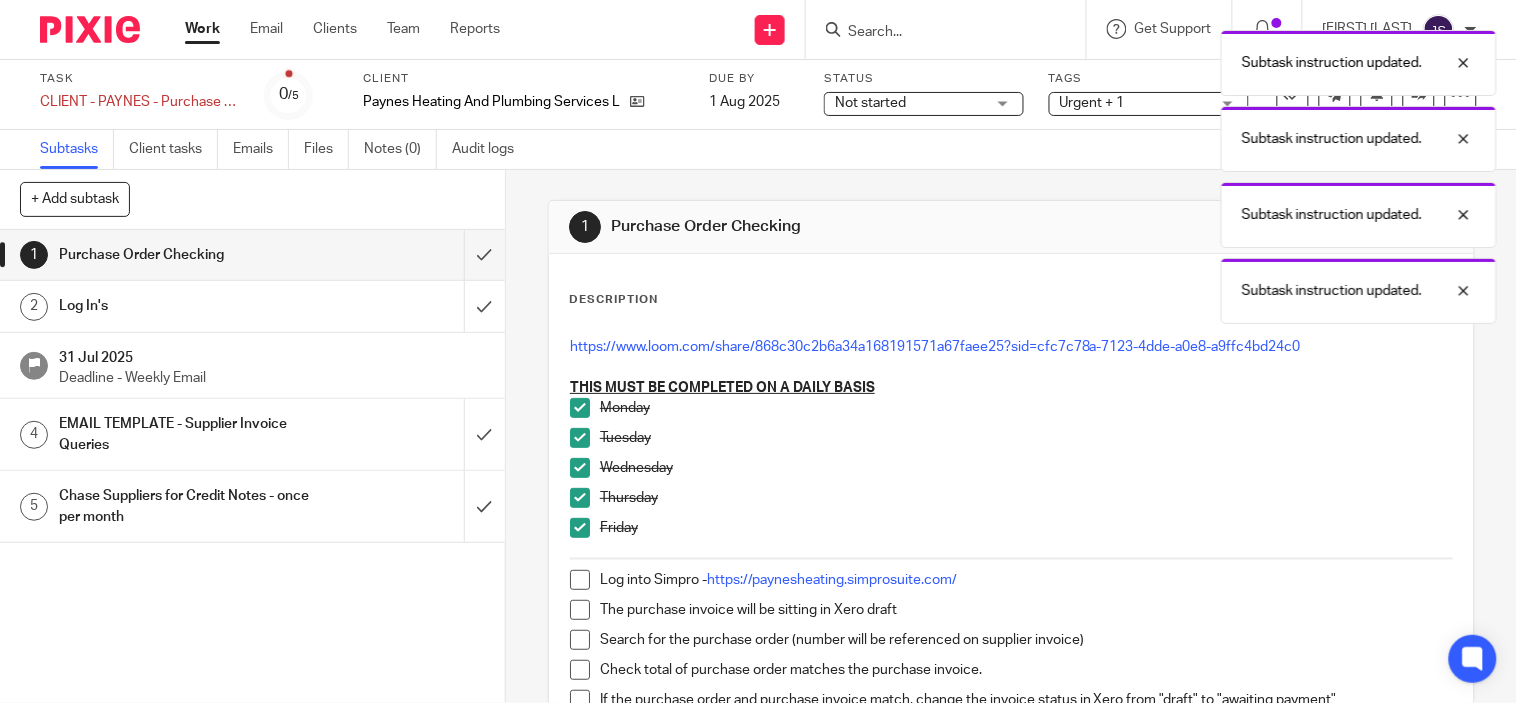 scroll, scrollTop: 111, scrollLeft: 0, axis: vertical 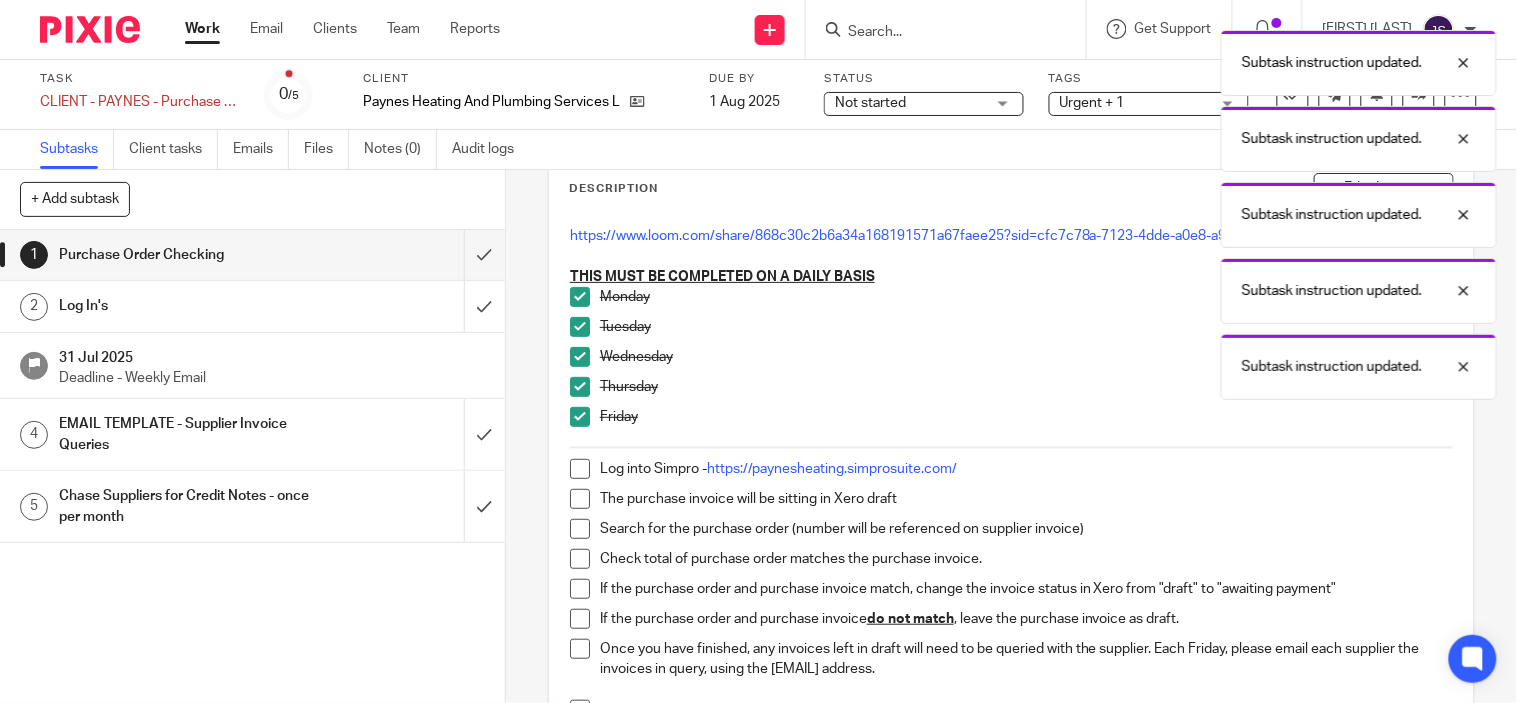 click at bounding box center (580, 469) 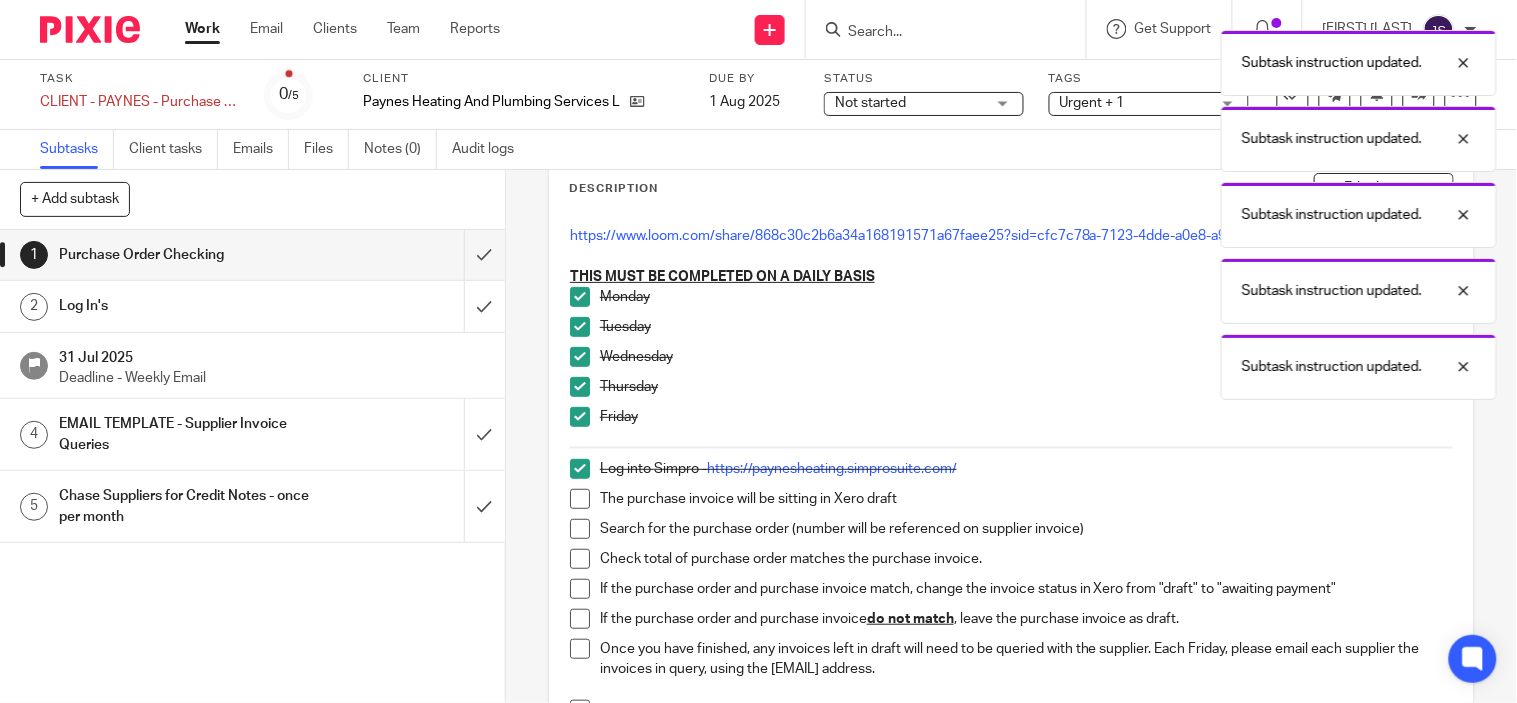 click at bounding box center (580, 499) 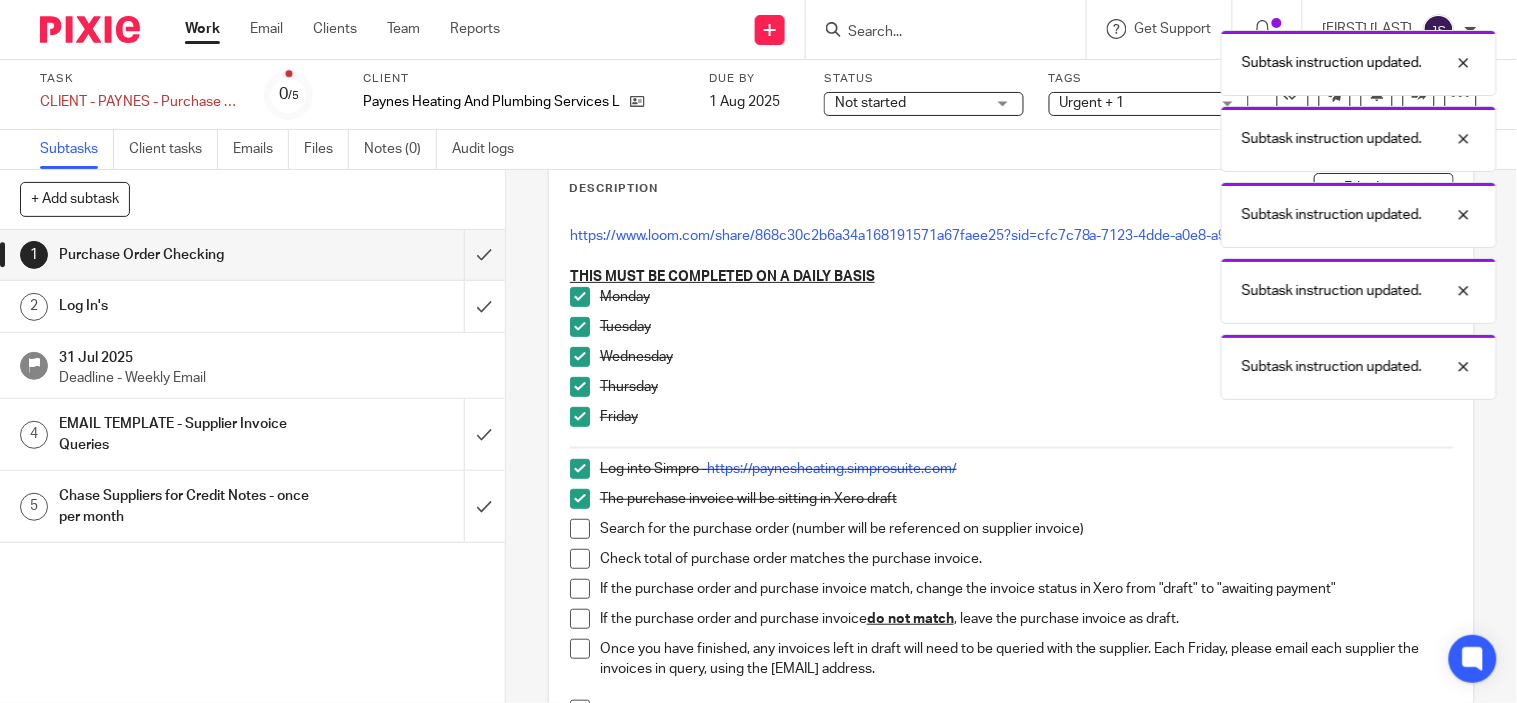 click at bounding box center (580, 529) 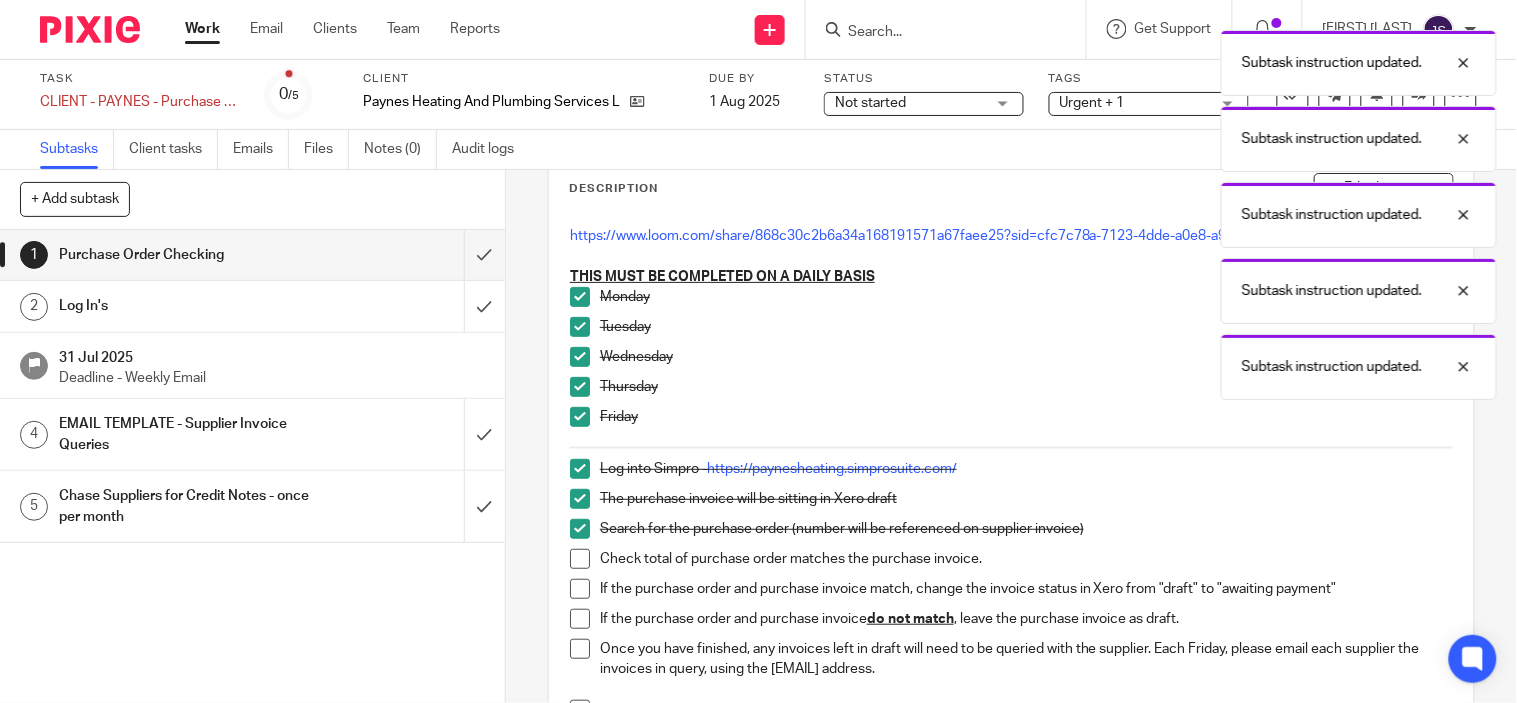 click at bounding box center [580, 559] 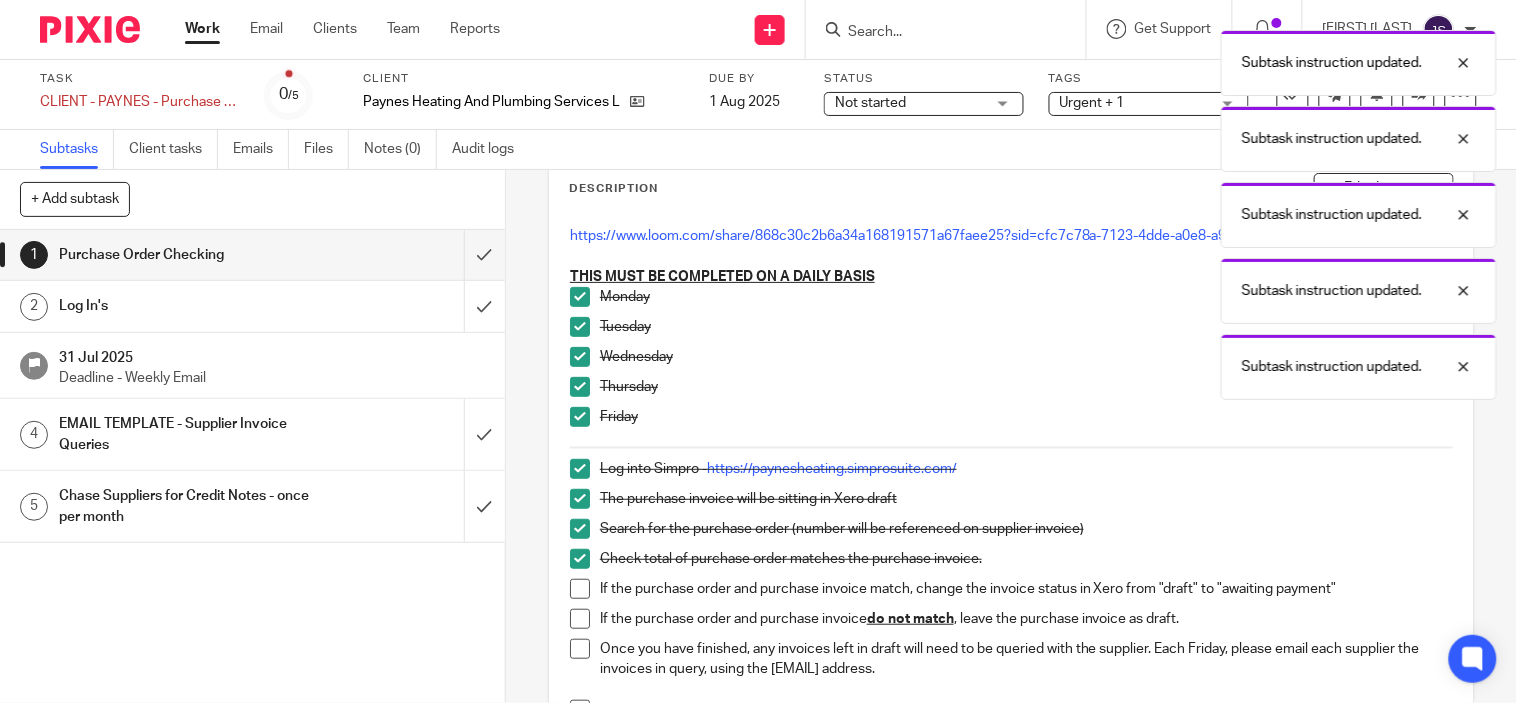 click at bounding box center [580, 589] 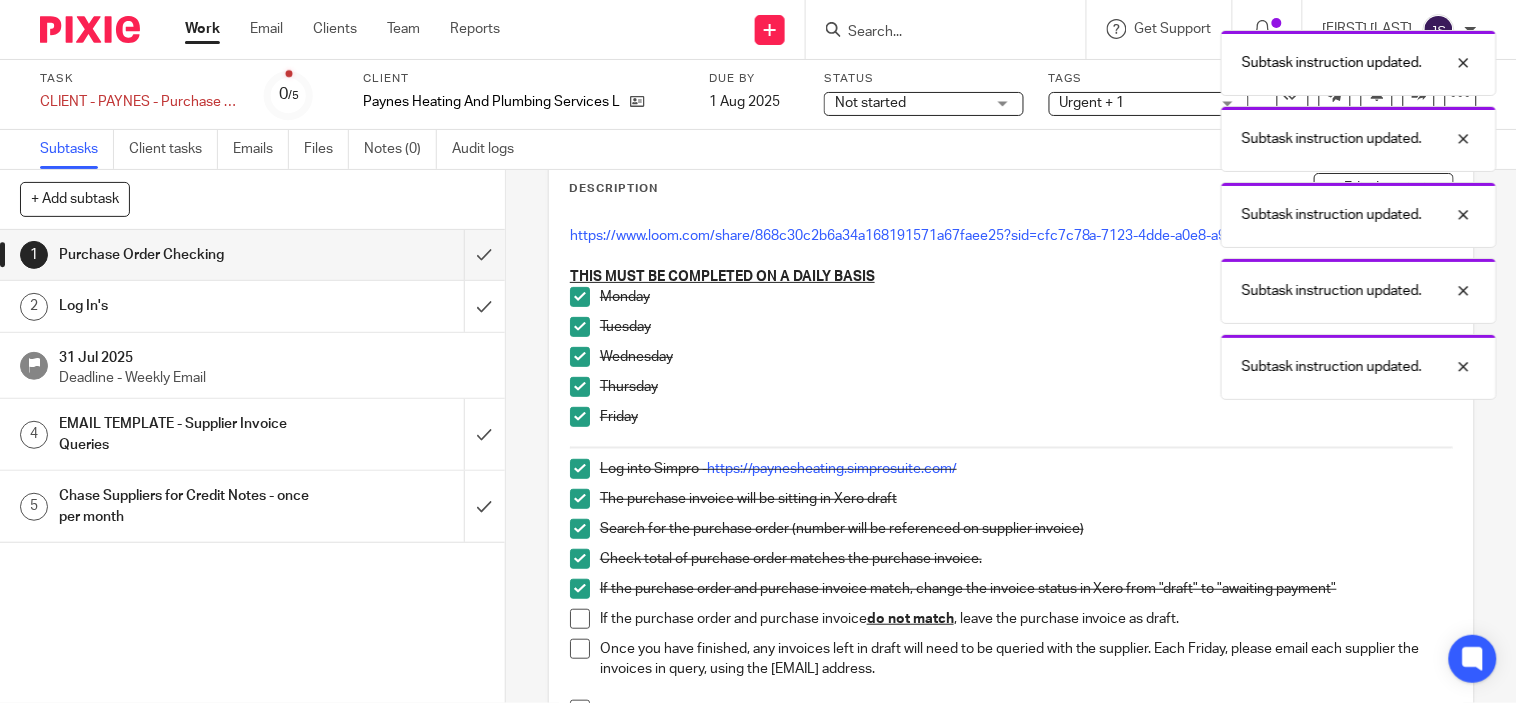 click at bounding box center [580, 619] 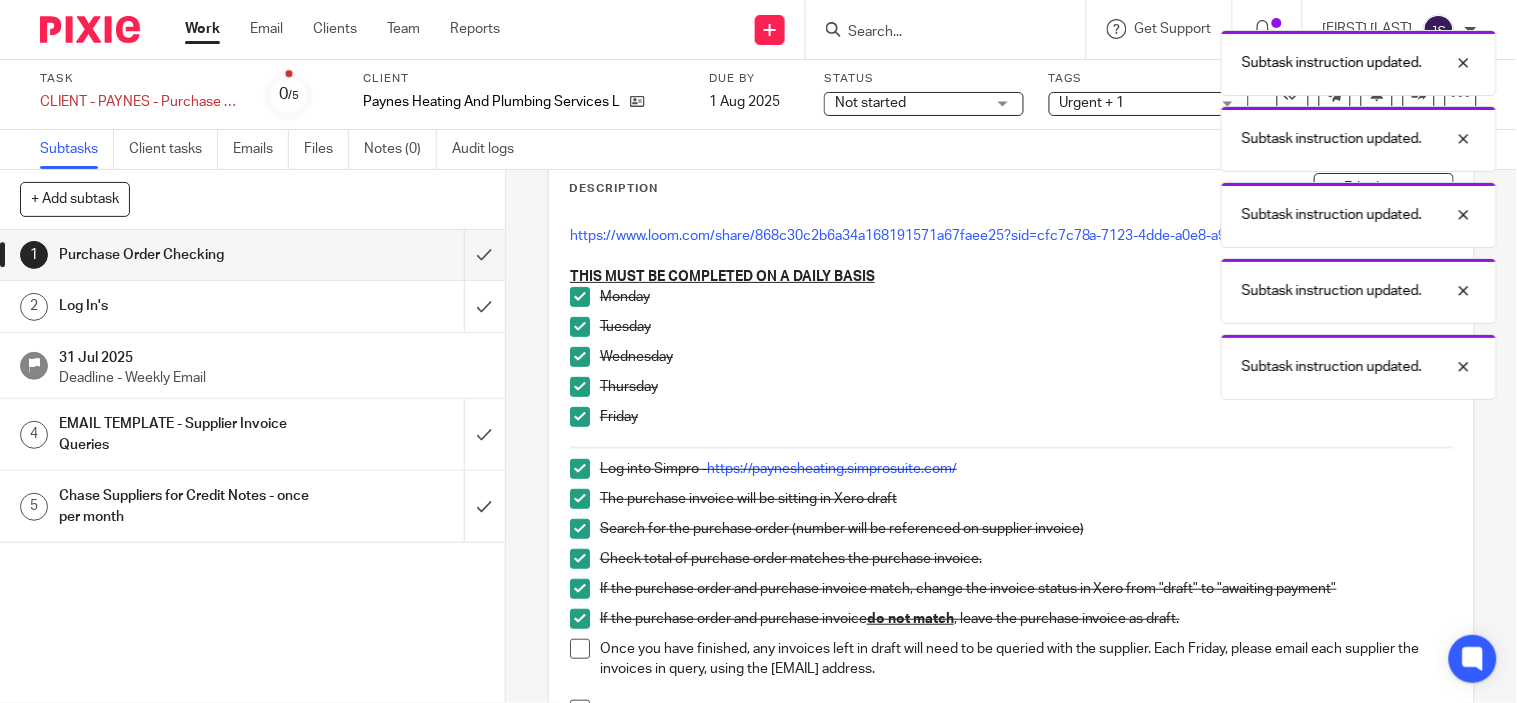 click at bounding box center (580, 649) 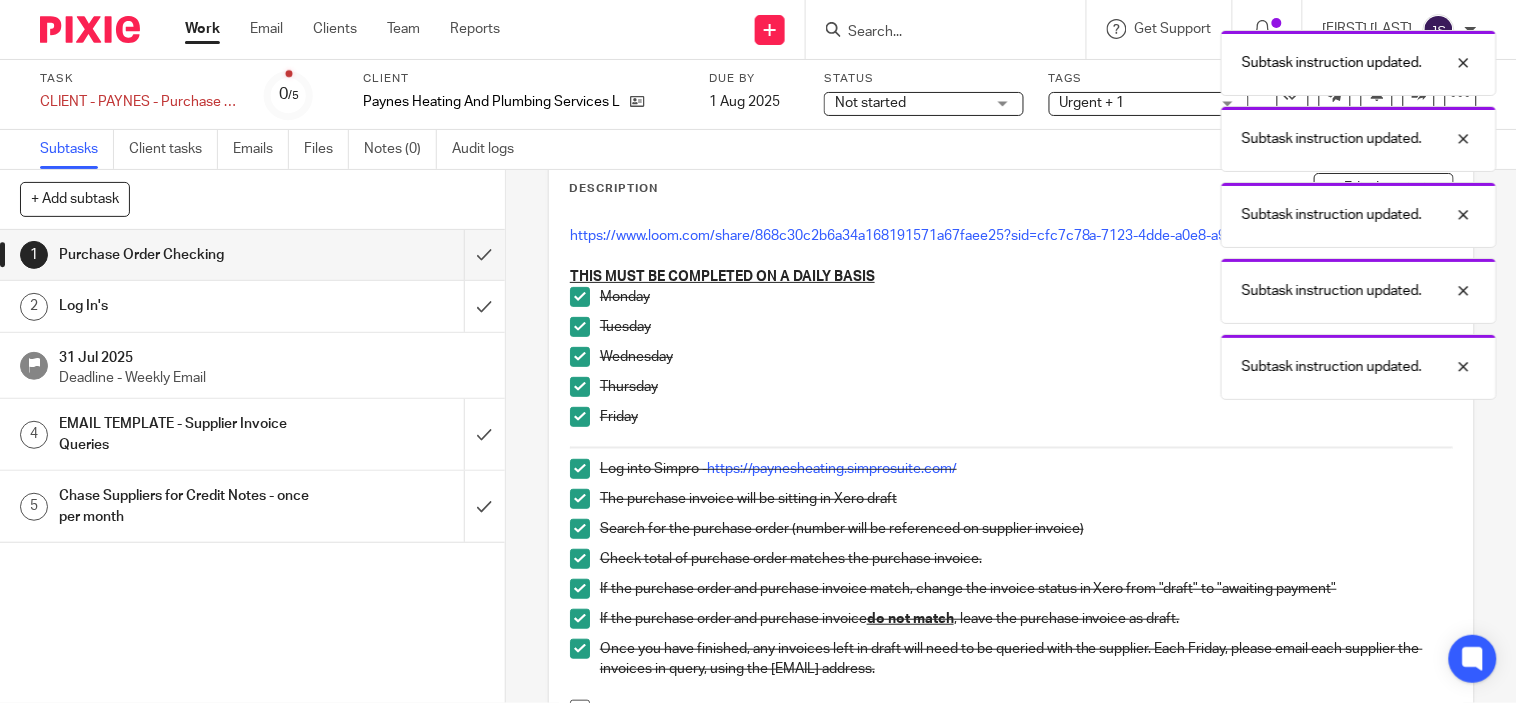 scroll, scrollTop: 333, scrollLeft: 0, axis: vertical 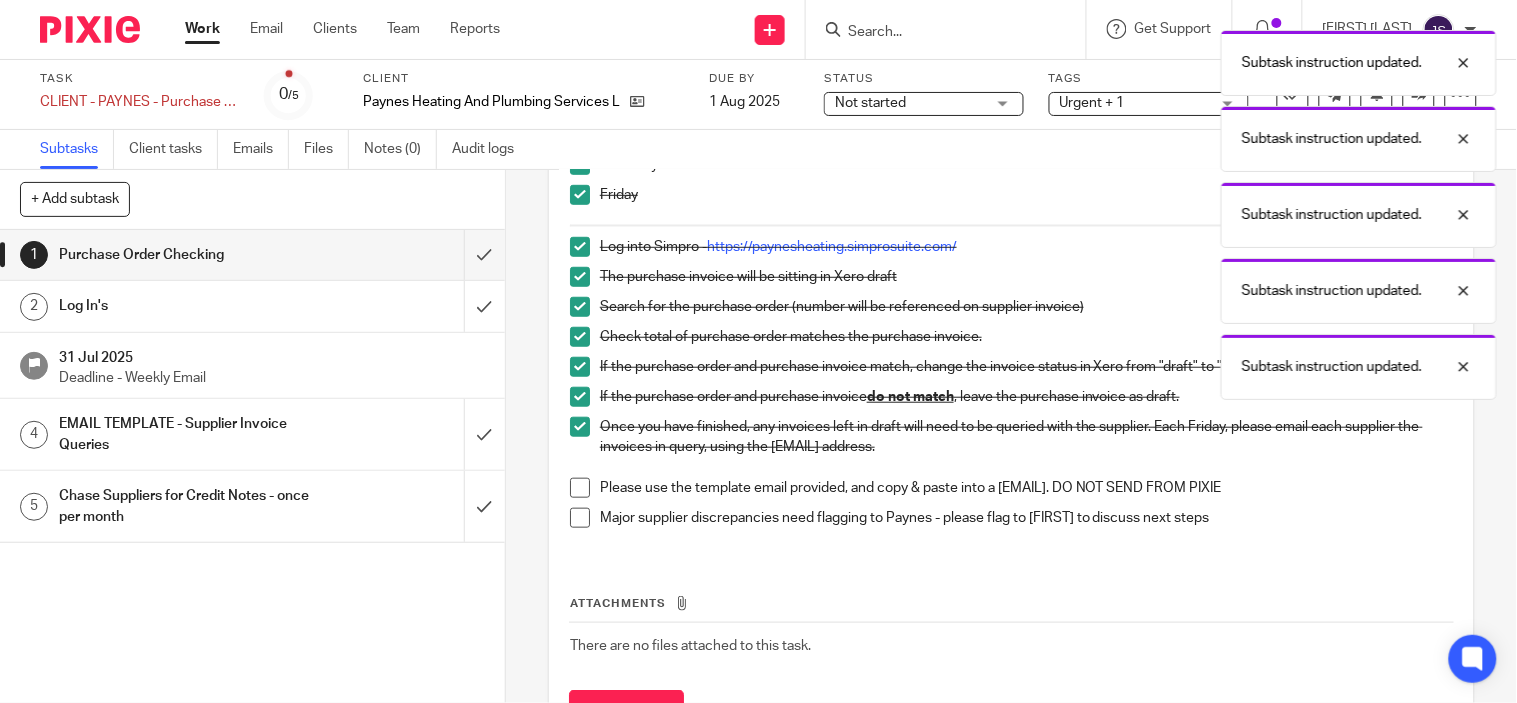click at bounding box center [580, 488] 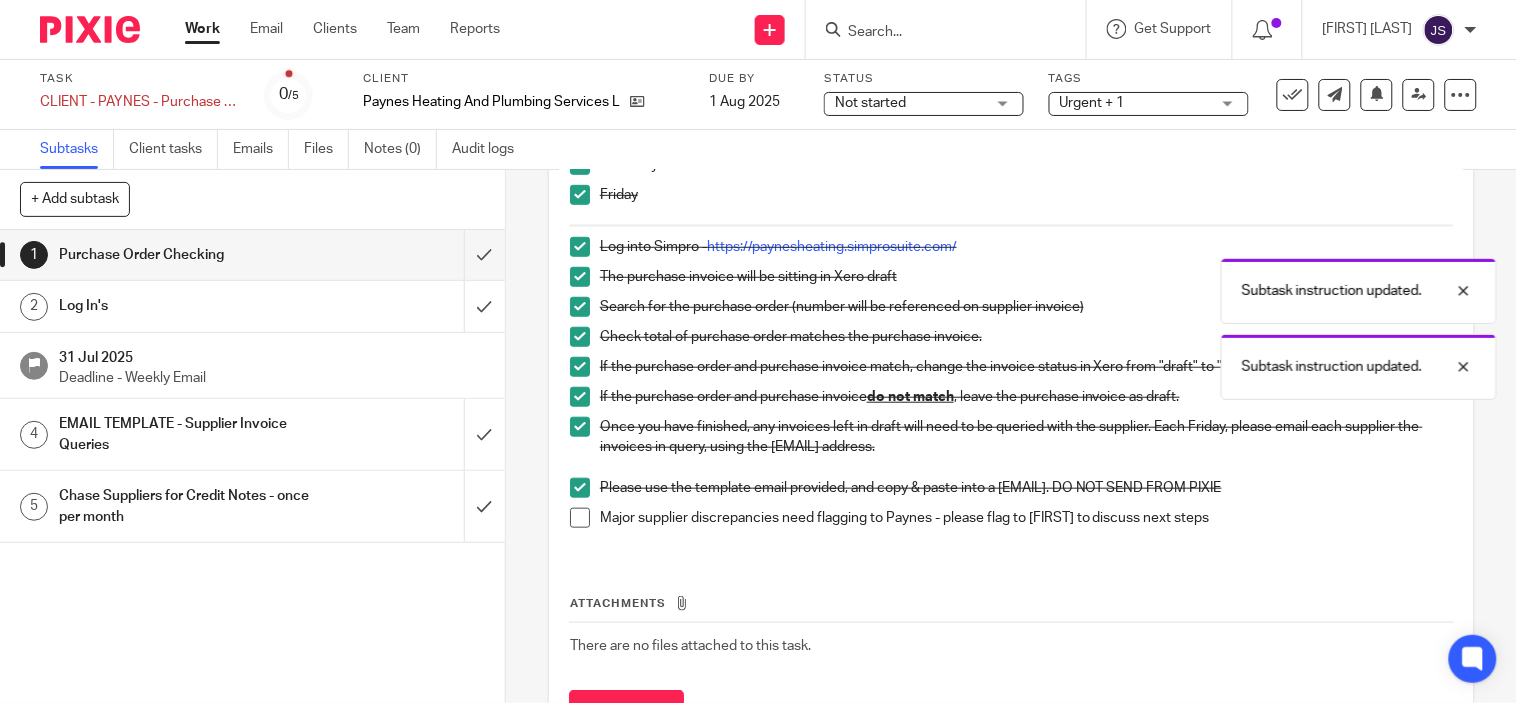 click at bounding box center [580, 518] 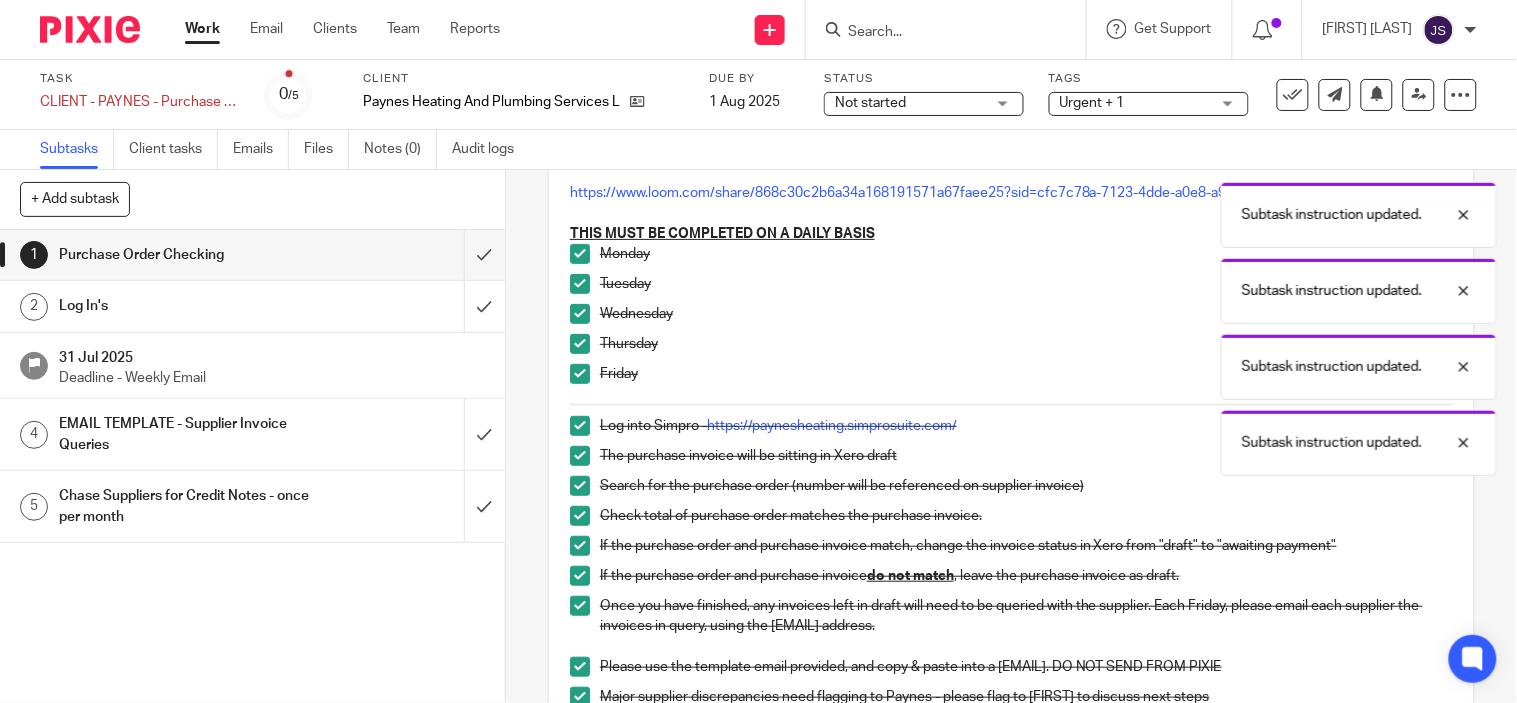scroll, scrollTop: 0, scrollLeft: 0, axis: both 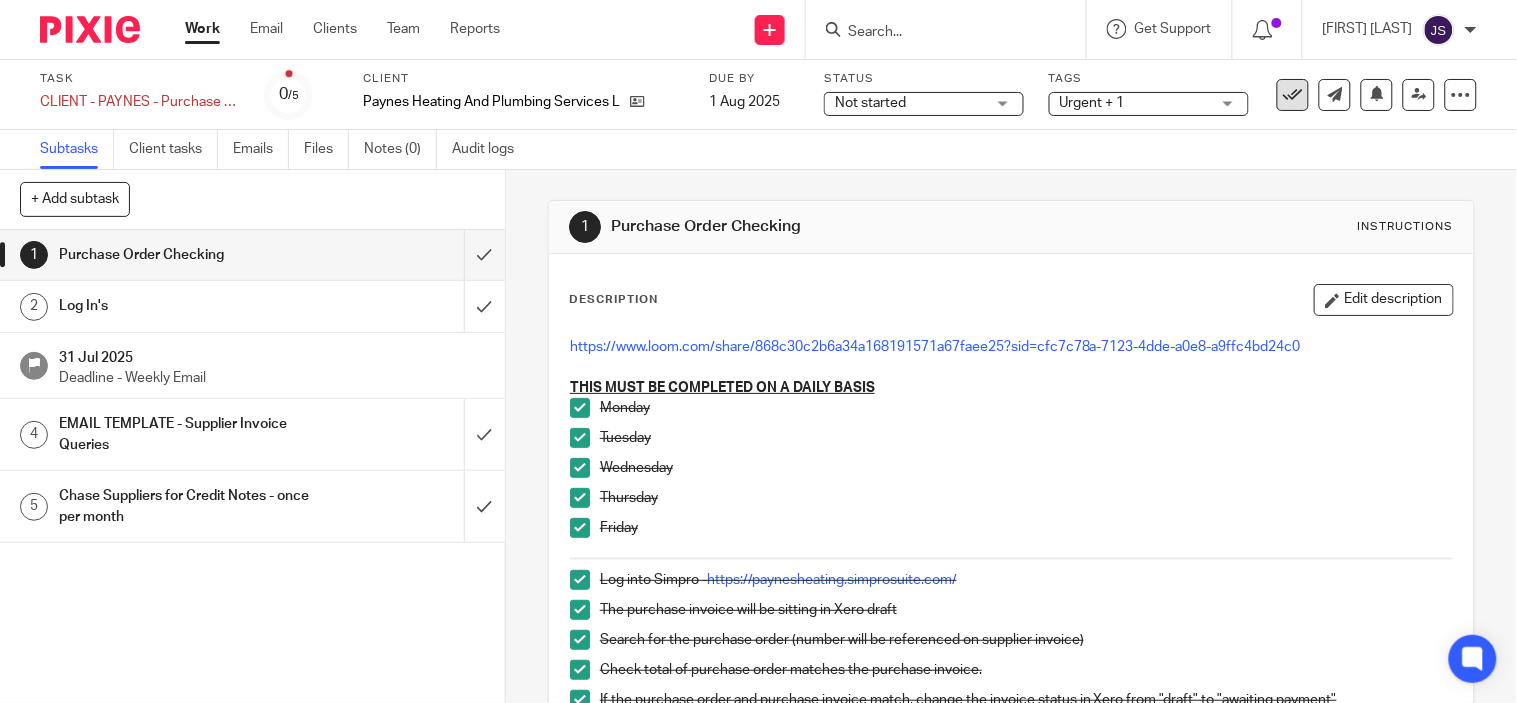 click at bounding box center (1293, 95) 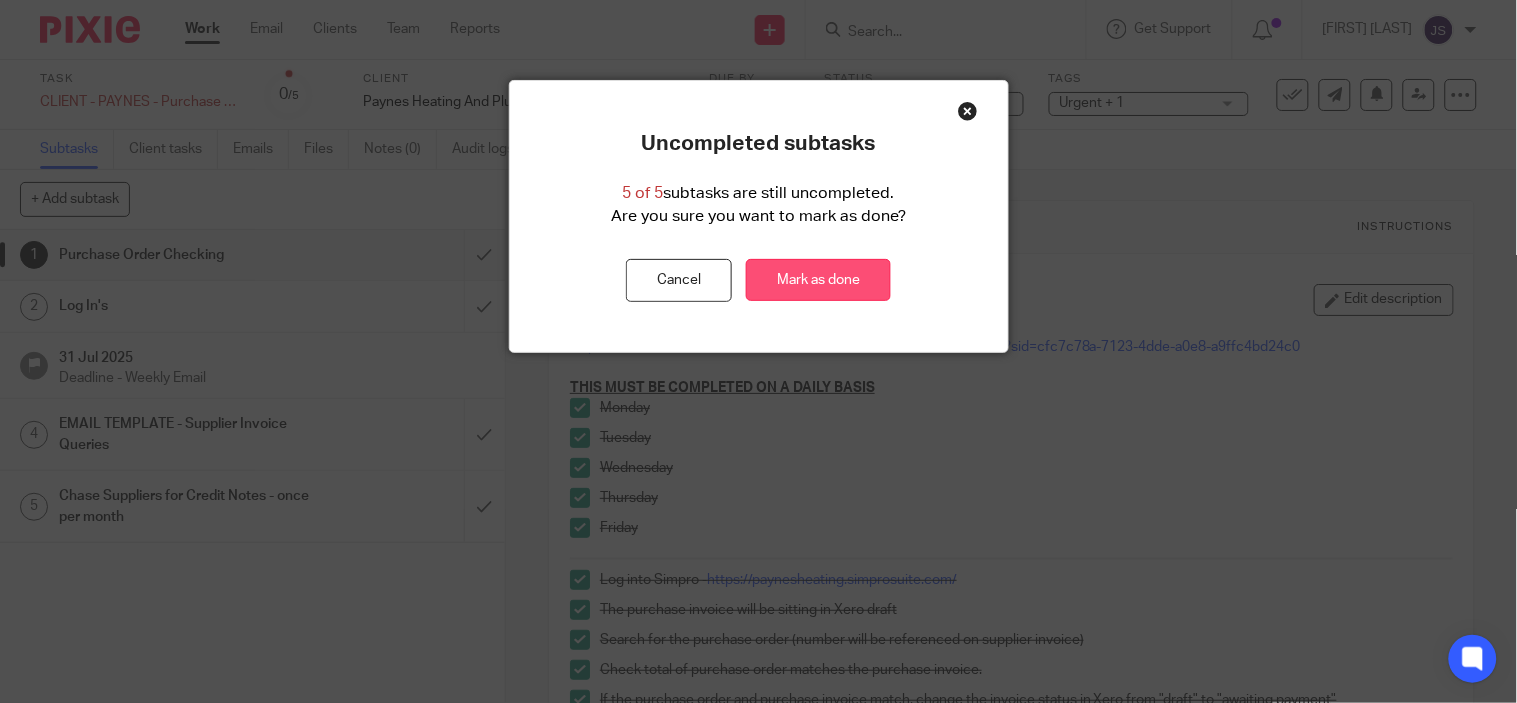click on "Mark as done" at bounding box center (818, 280) 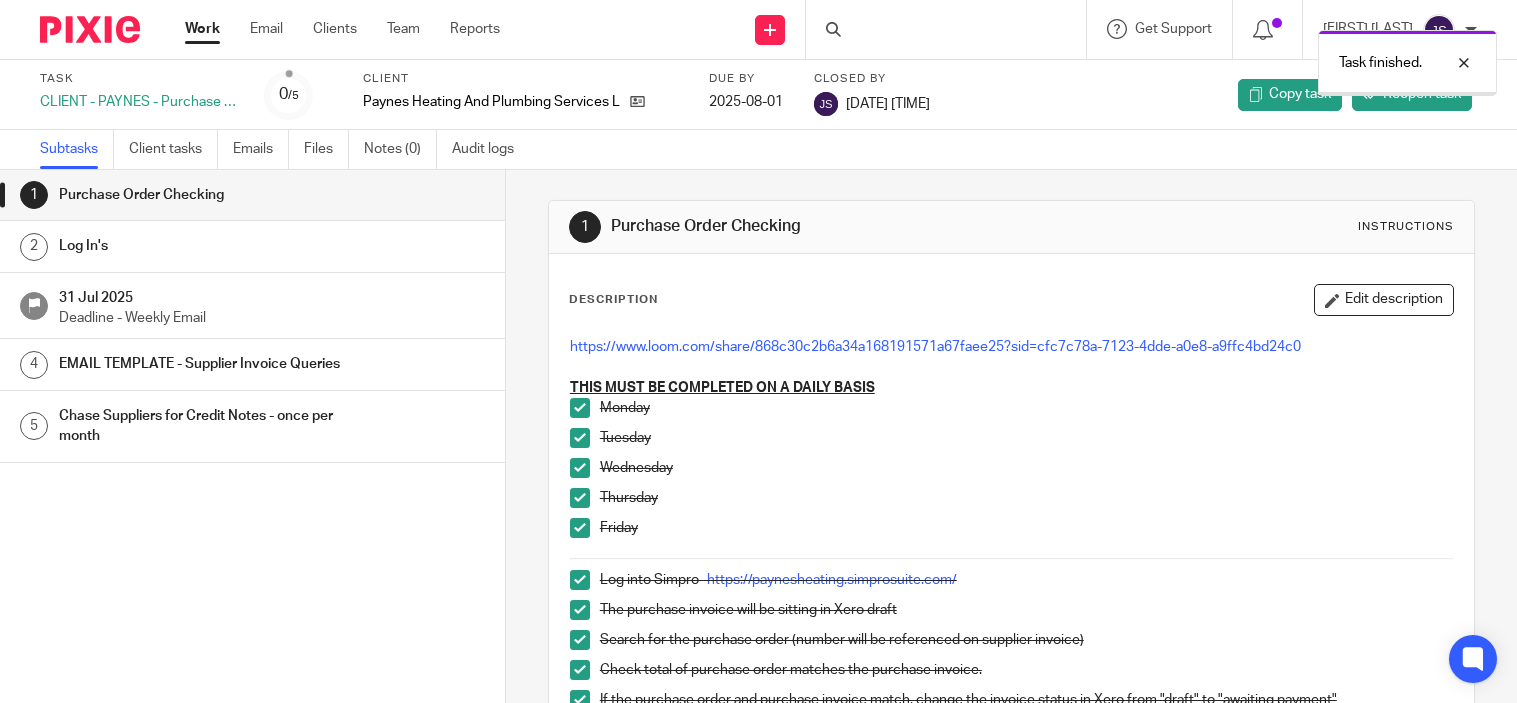 scroll, scrollTop: 0, scrollLeft: 0, axis: both 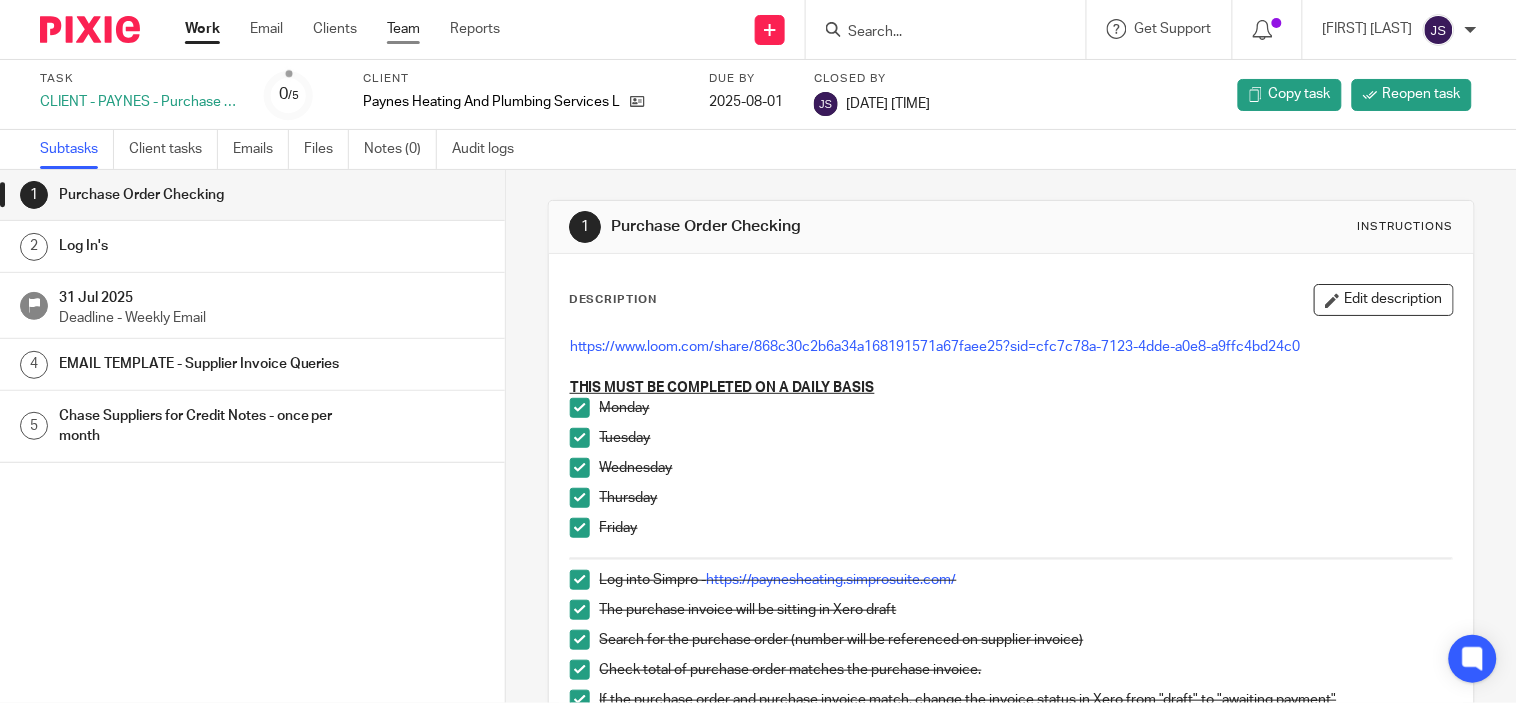 click on "Team" at bounding box center (403, 29) 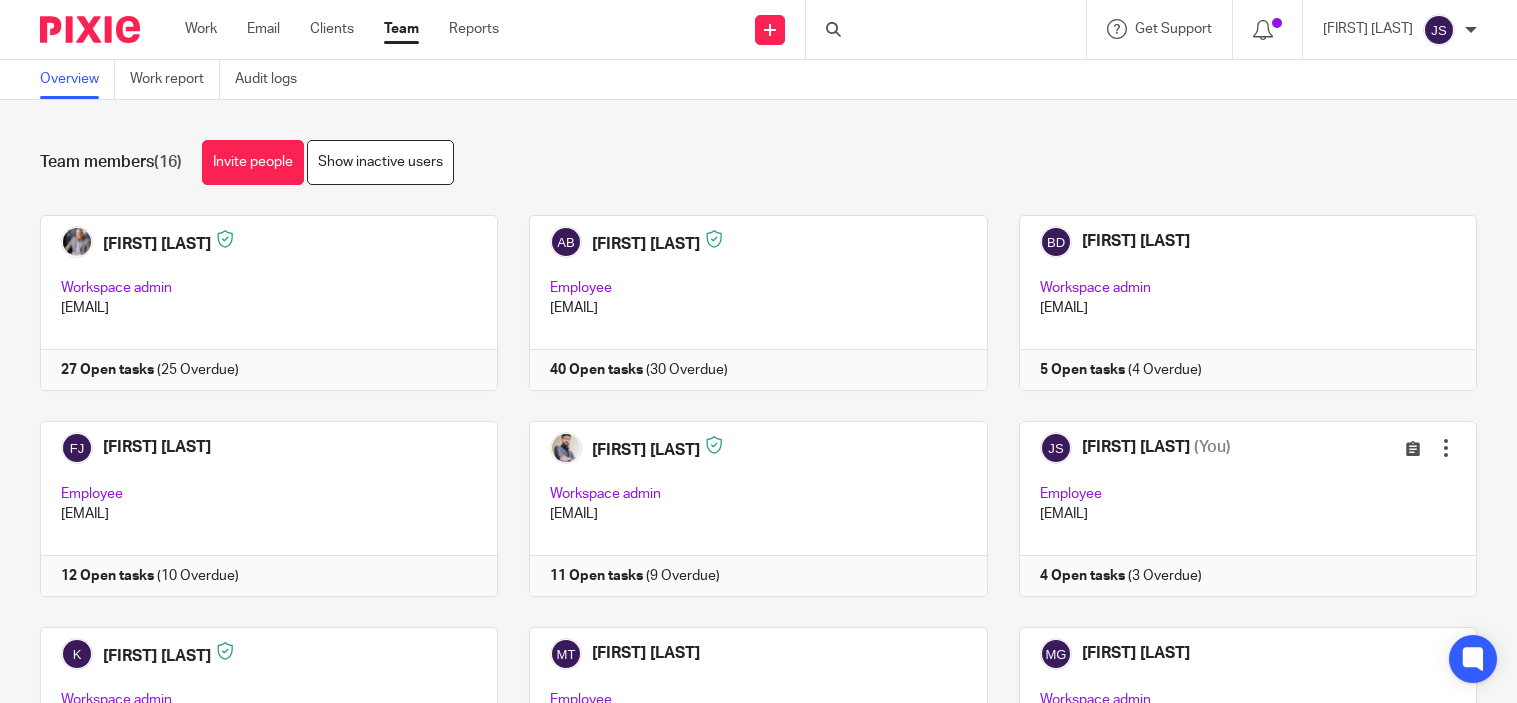 scroll, scrollTop: 0, scrollLeft: 0, axis: both 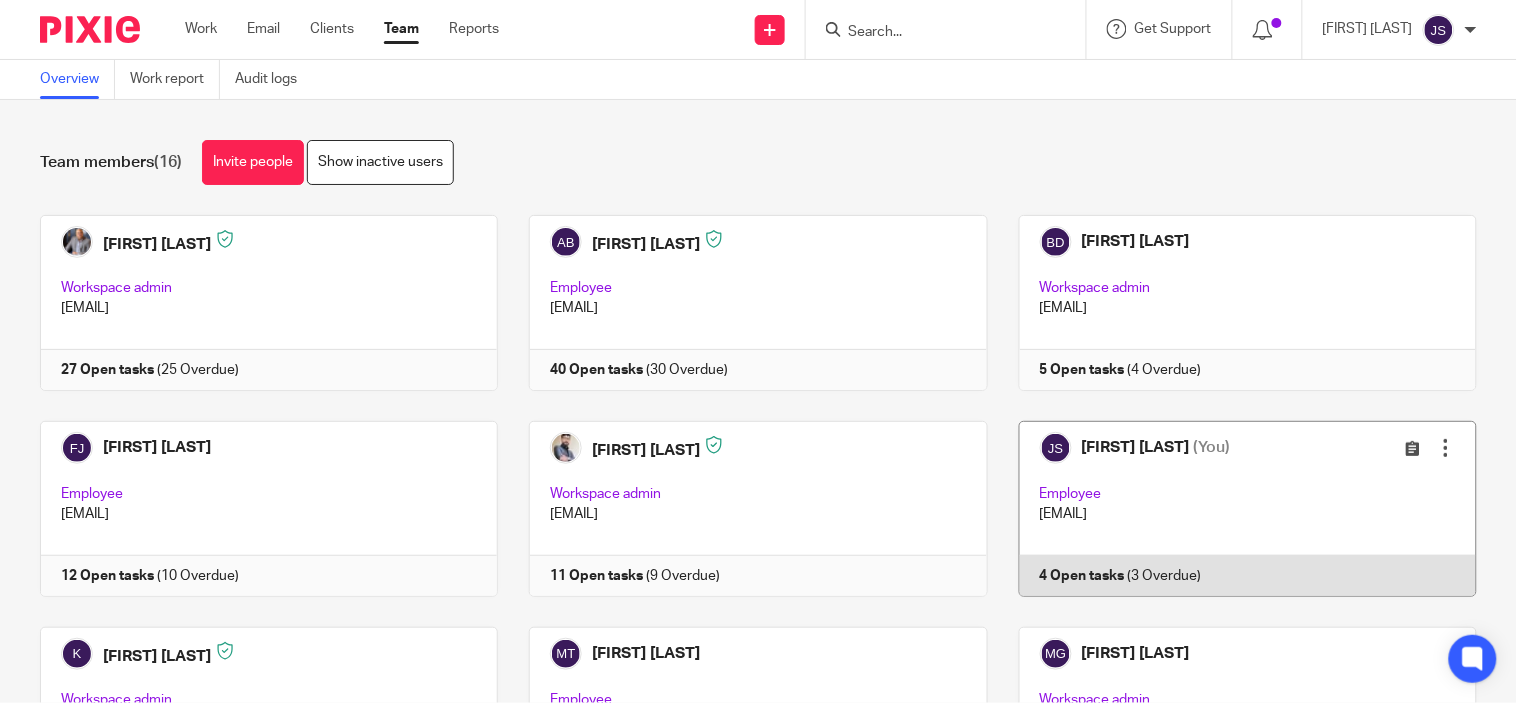click at bounding box center [1232, 509] 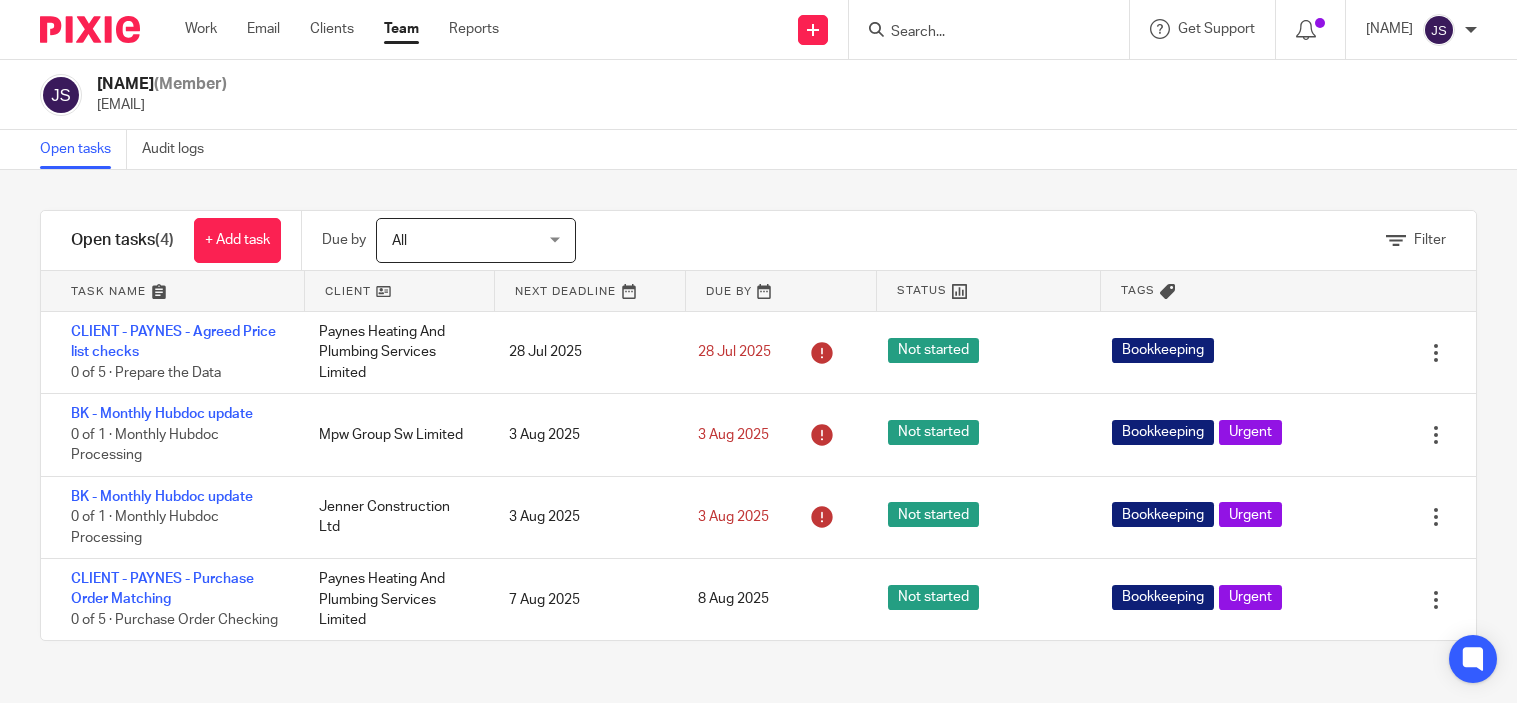 scroll, scrollTop: 0, scrollLeft: 0, axis: both 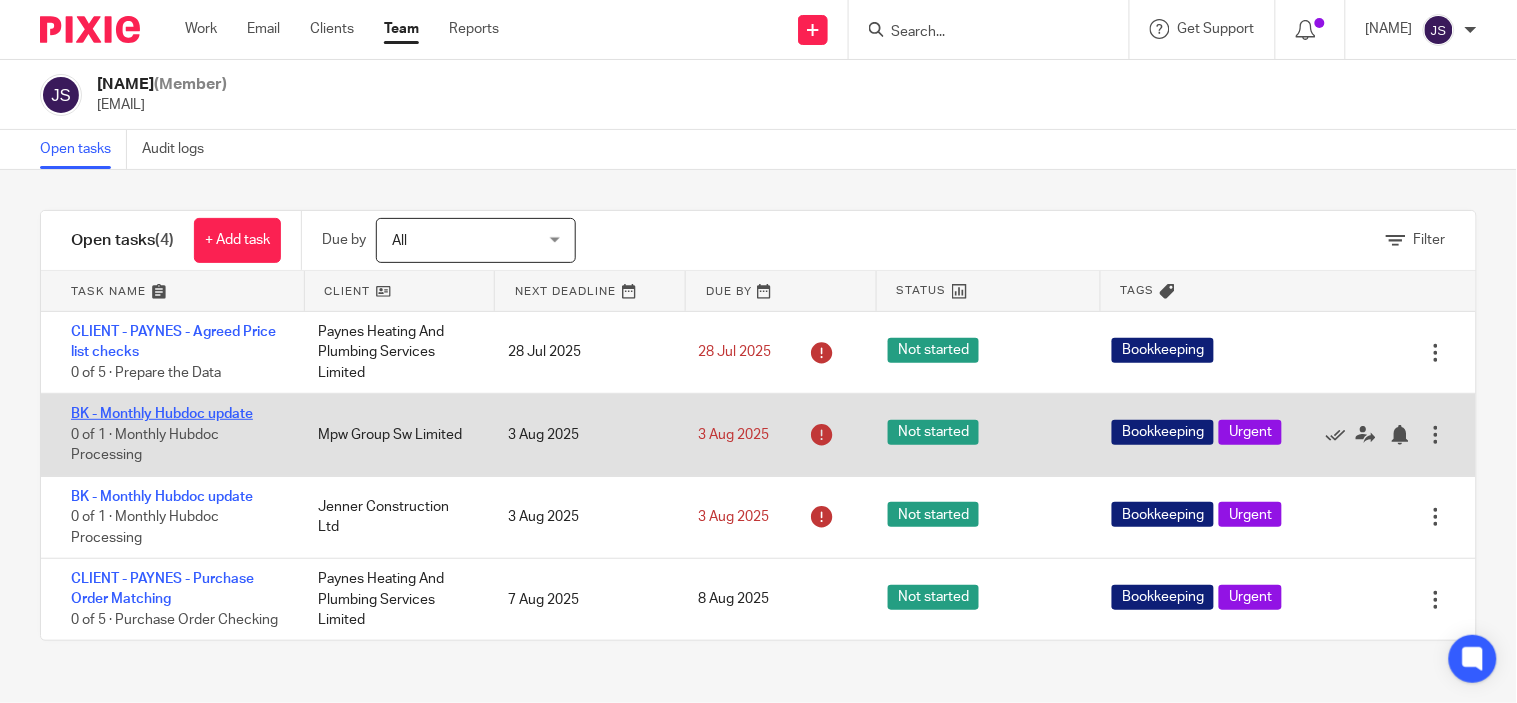 click on "BK - Monthly Hubdoc update" at bounding box center [162, 414] 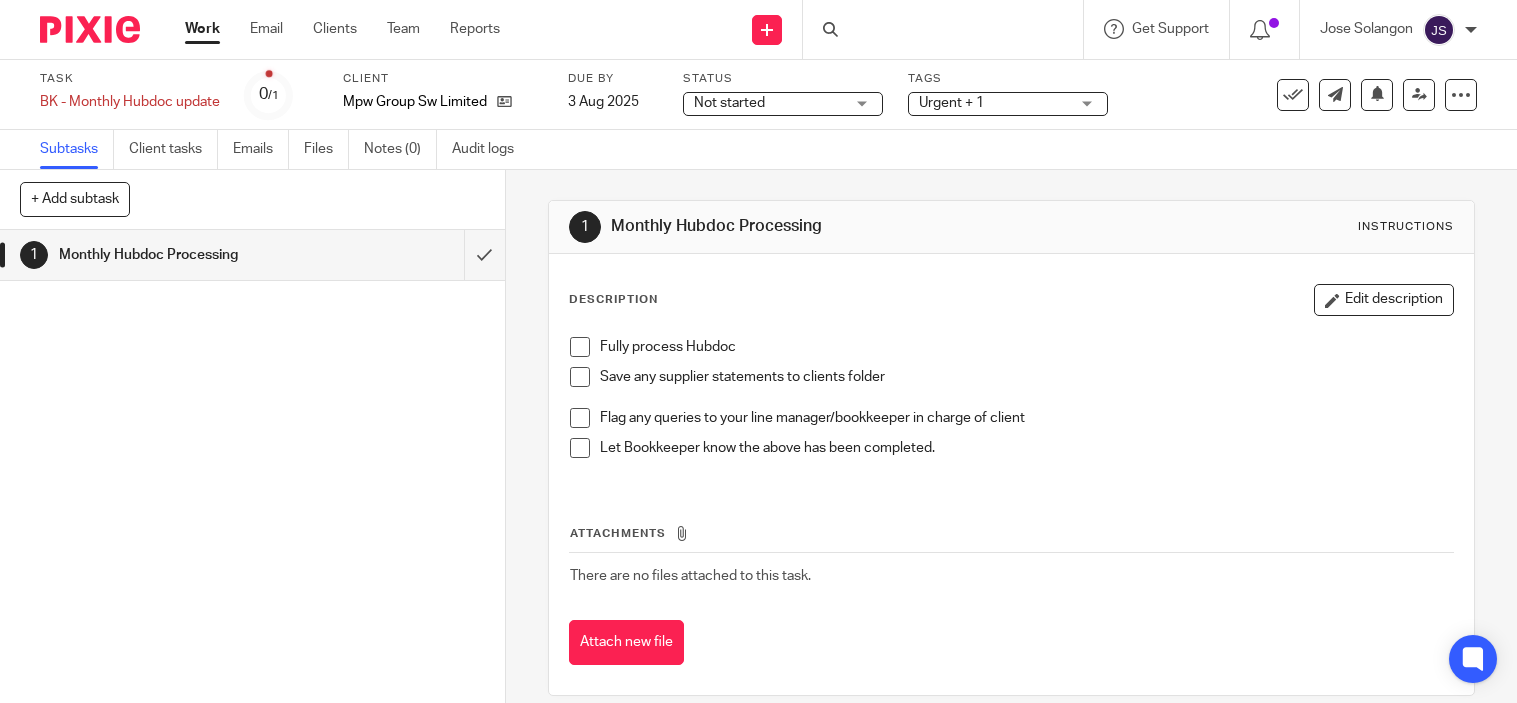 scroll, scrollTop: 0, scrollLeft: 0, axis: both 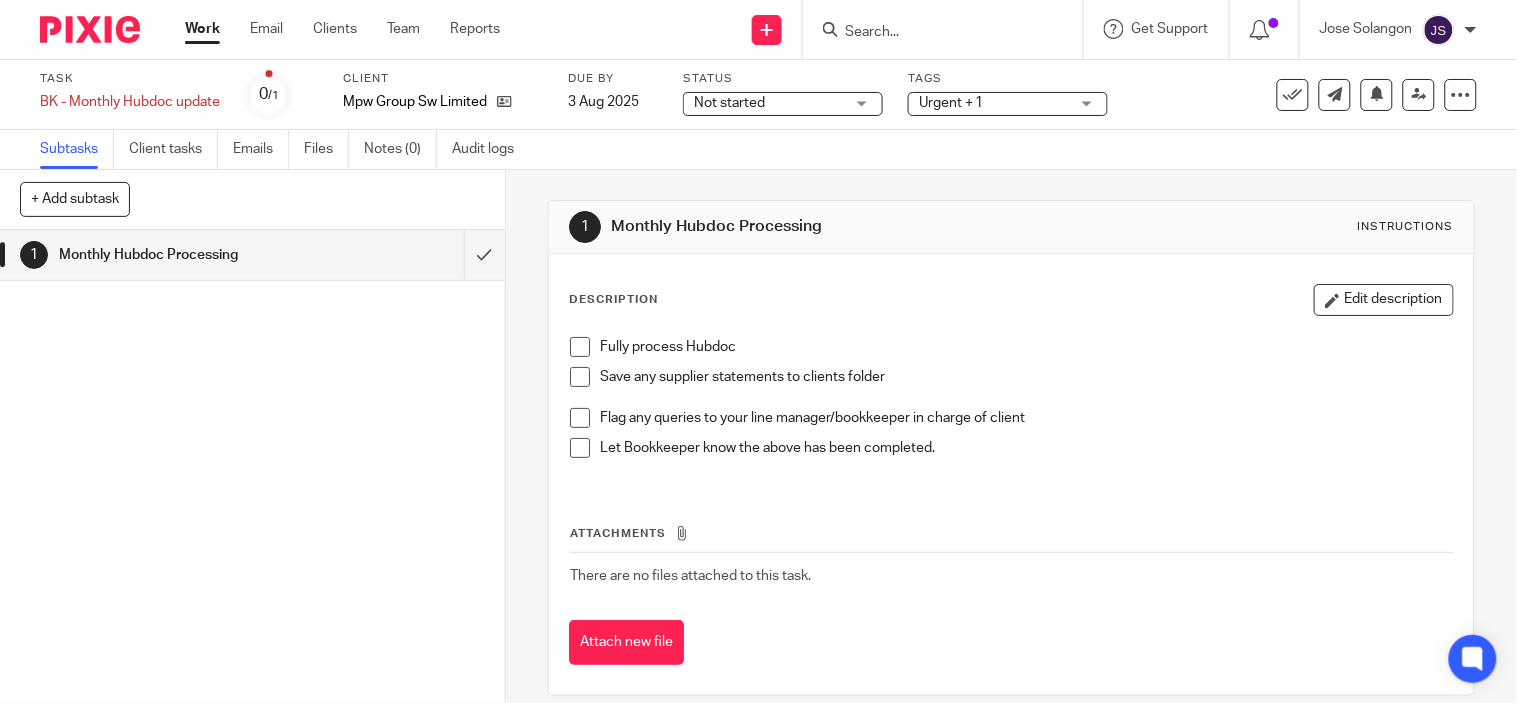 click at bounding box center (580, 347) 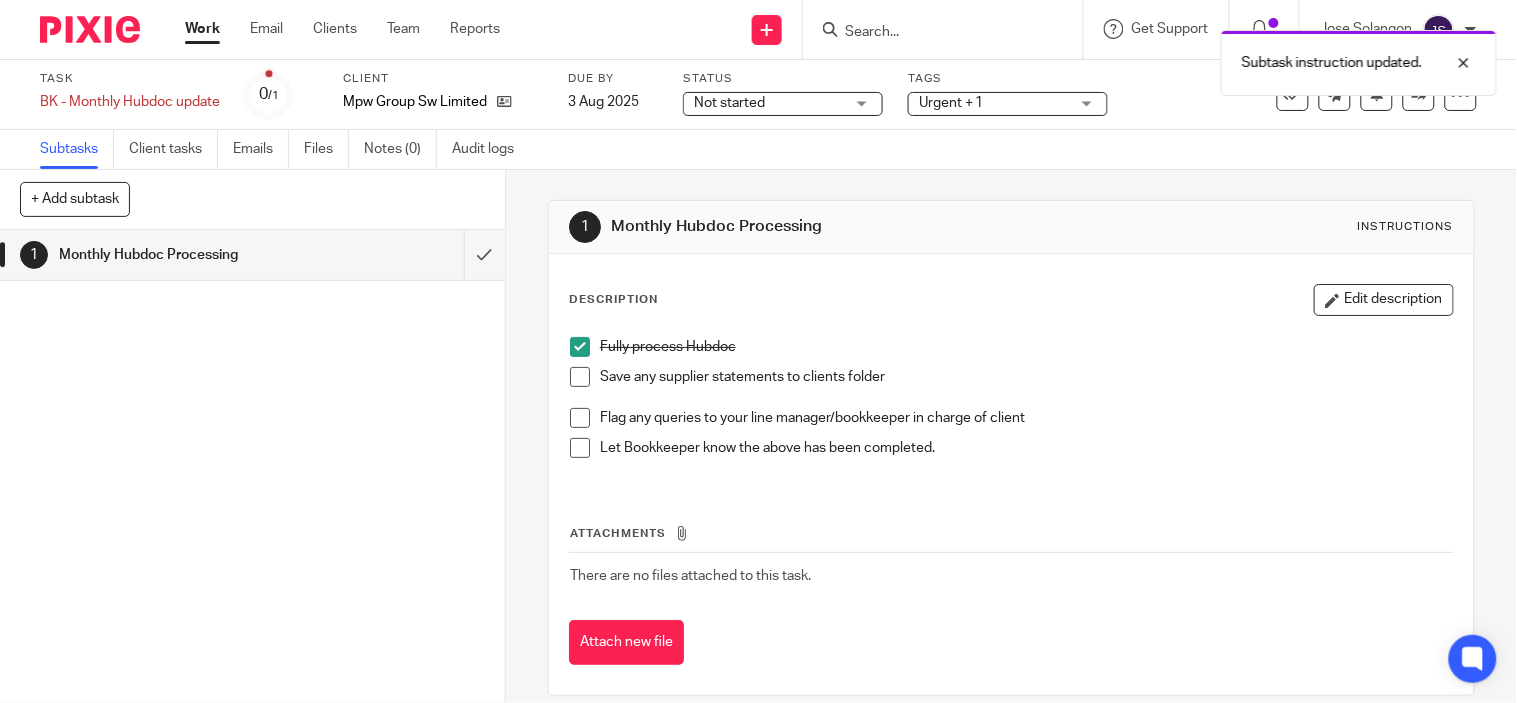 drag, startPoint x: 573, startPoint y: 378, endPoint x: 573, endPoint y: 396, distance: 18 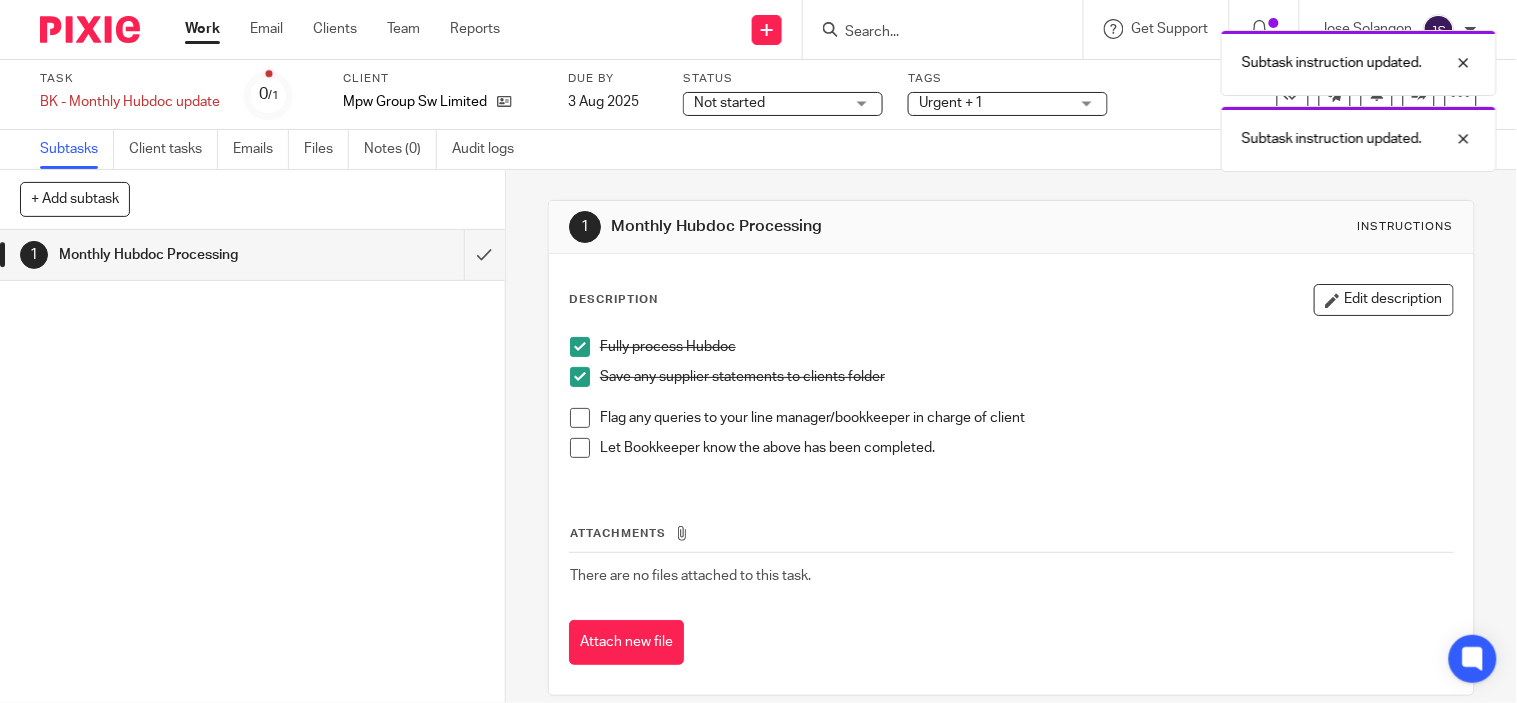 click at bounding box center (580, 418) 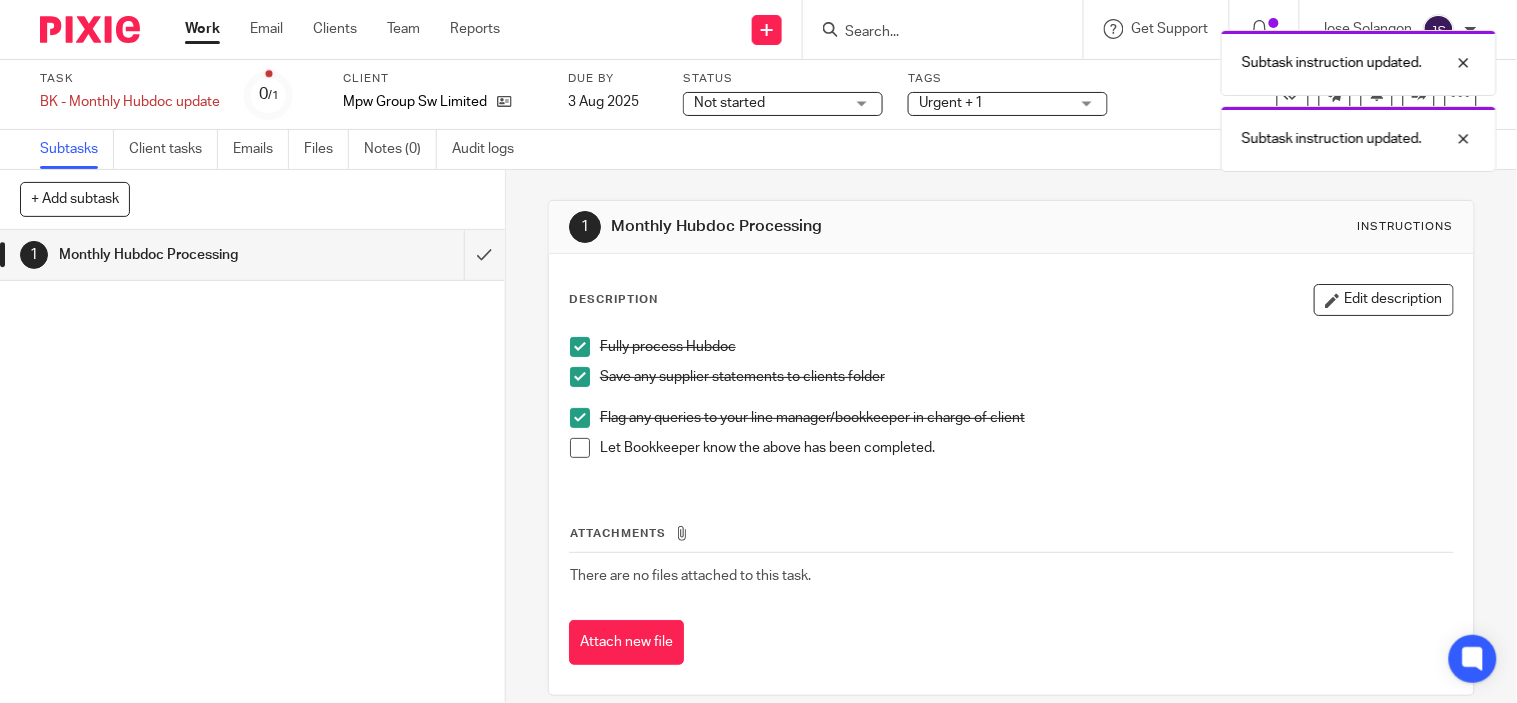 click at bounding box center [580, 448] 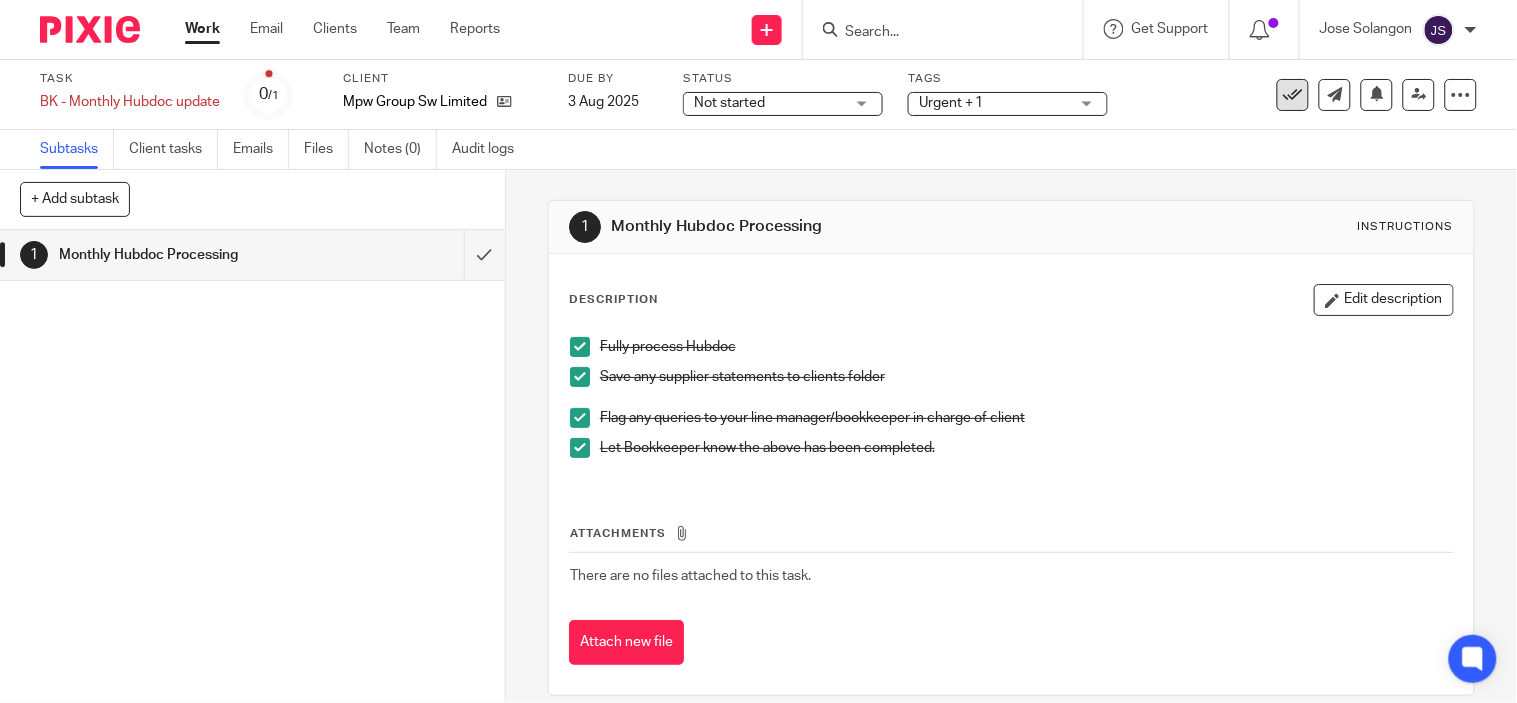 click at bounding box center (1293, 95) 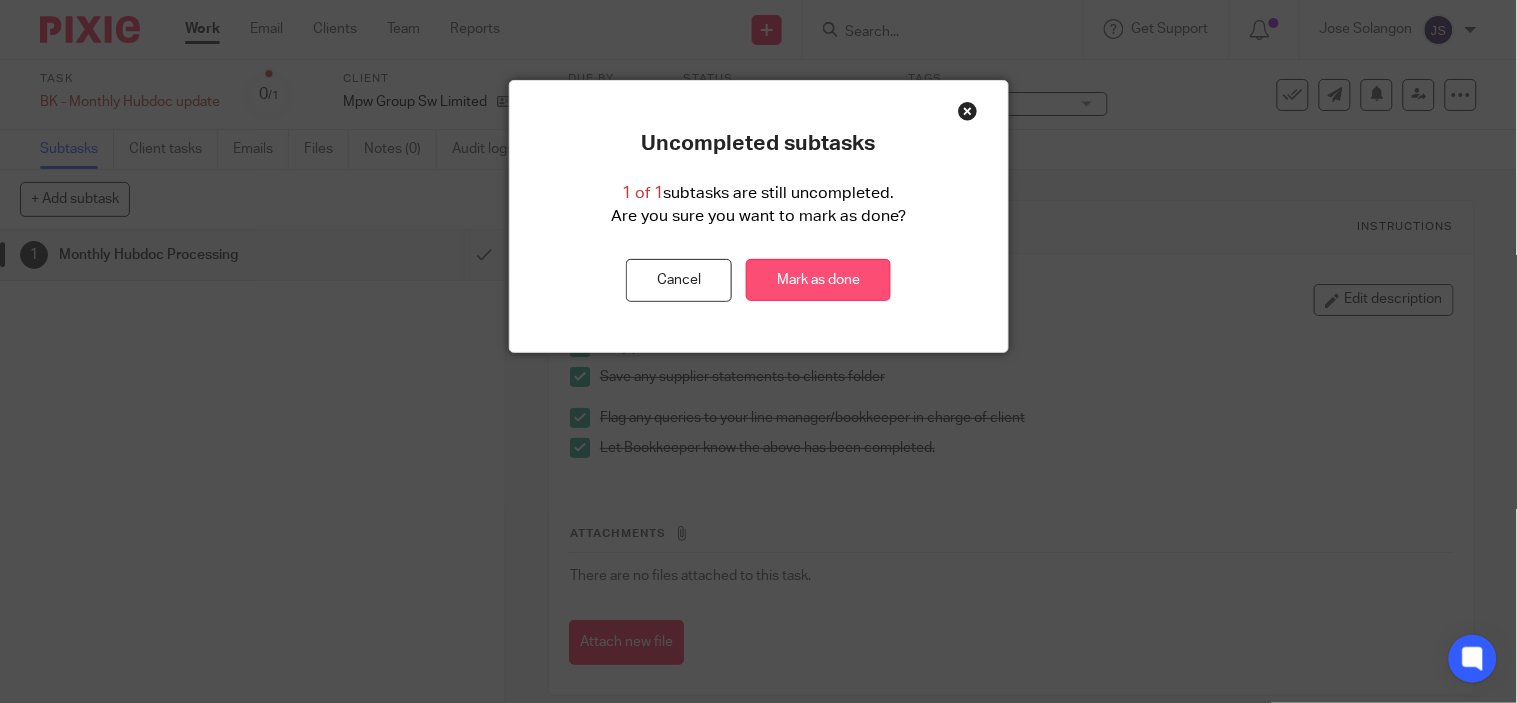 click on "Mark as done" at bounding box center (818, 280) 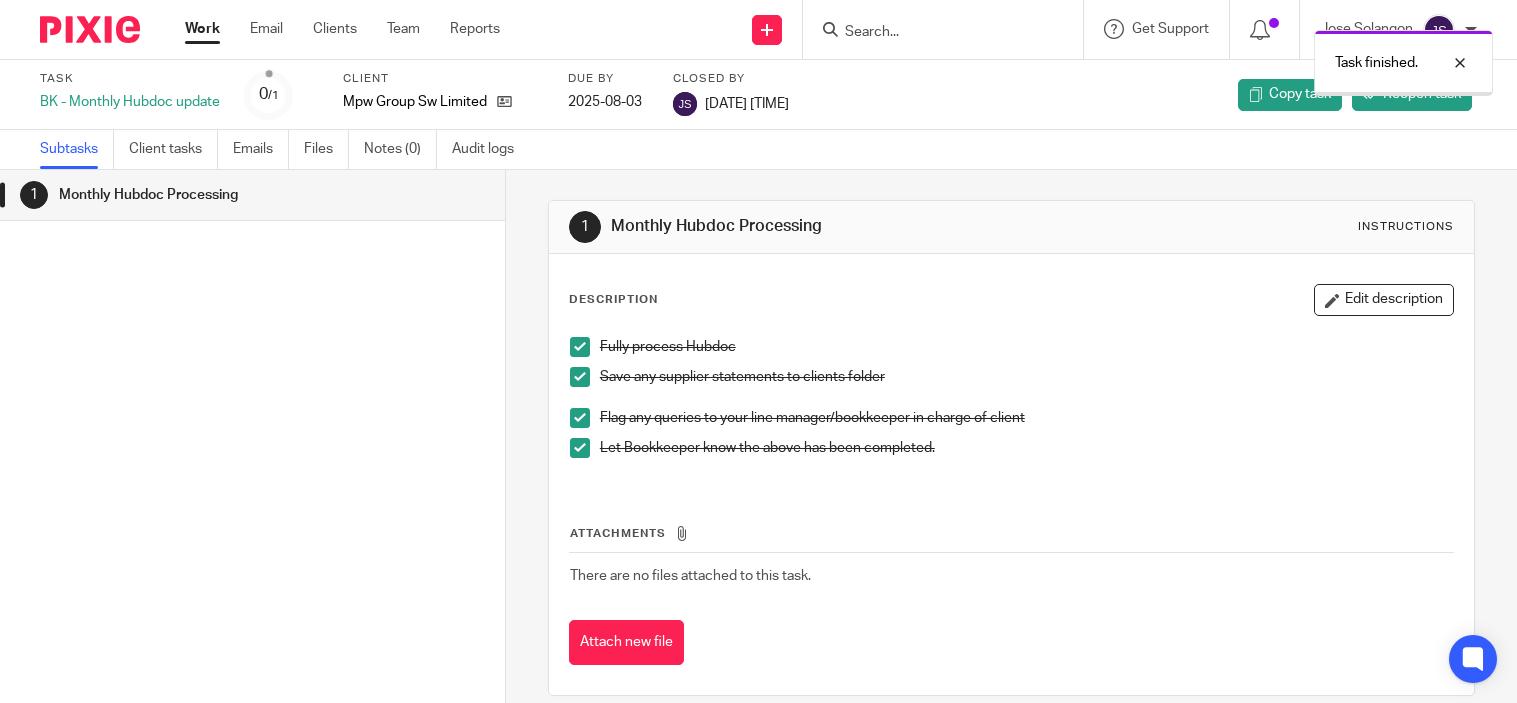 scroll, scrollTop: 0, scrollLeft: 0, axis: both 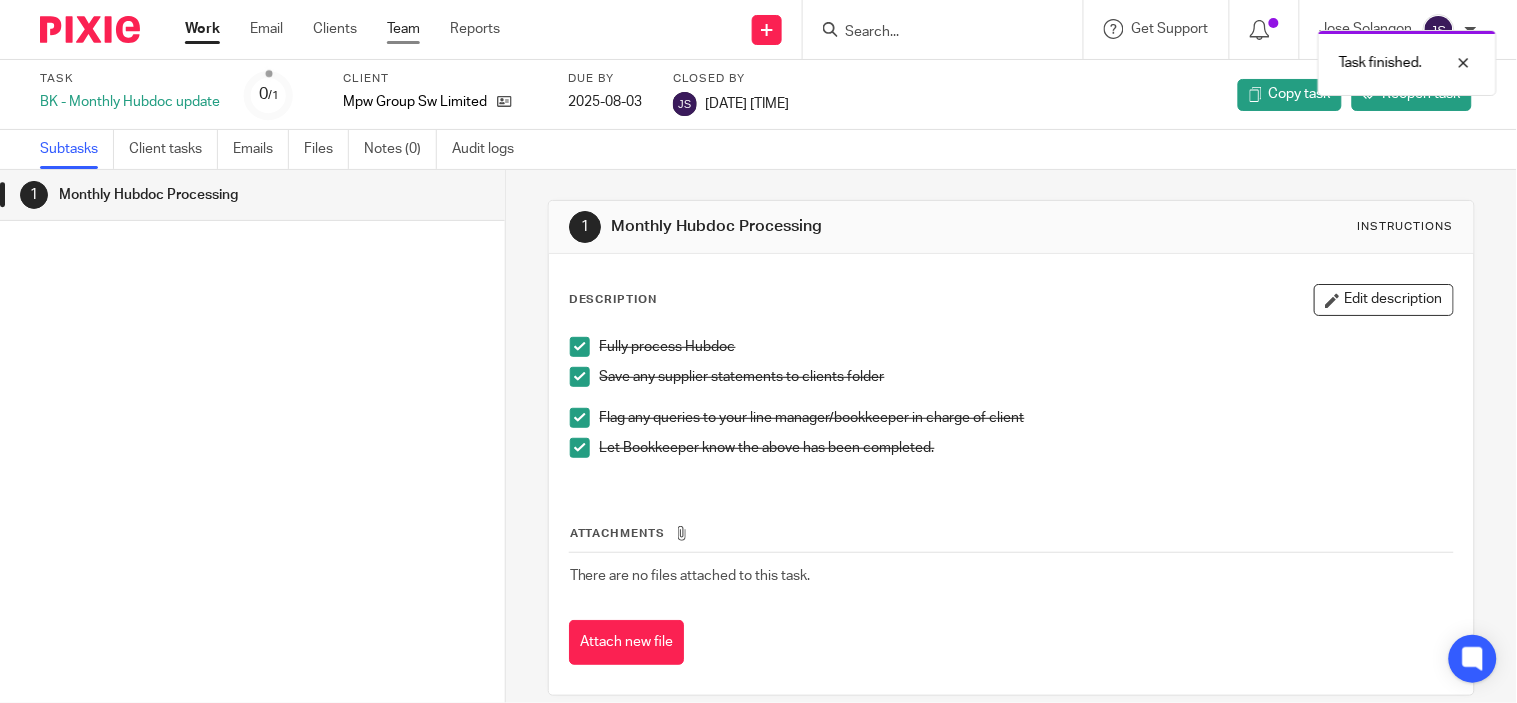 click on "Team" at bounding box center [403, 29] 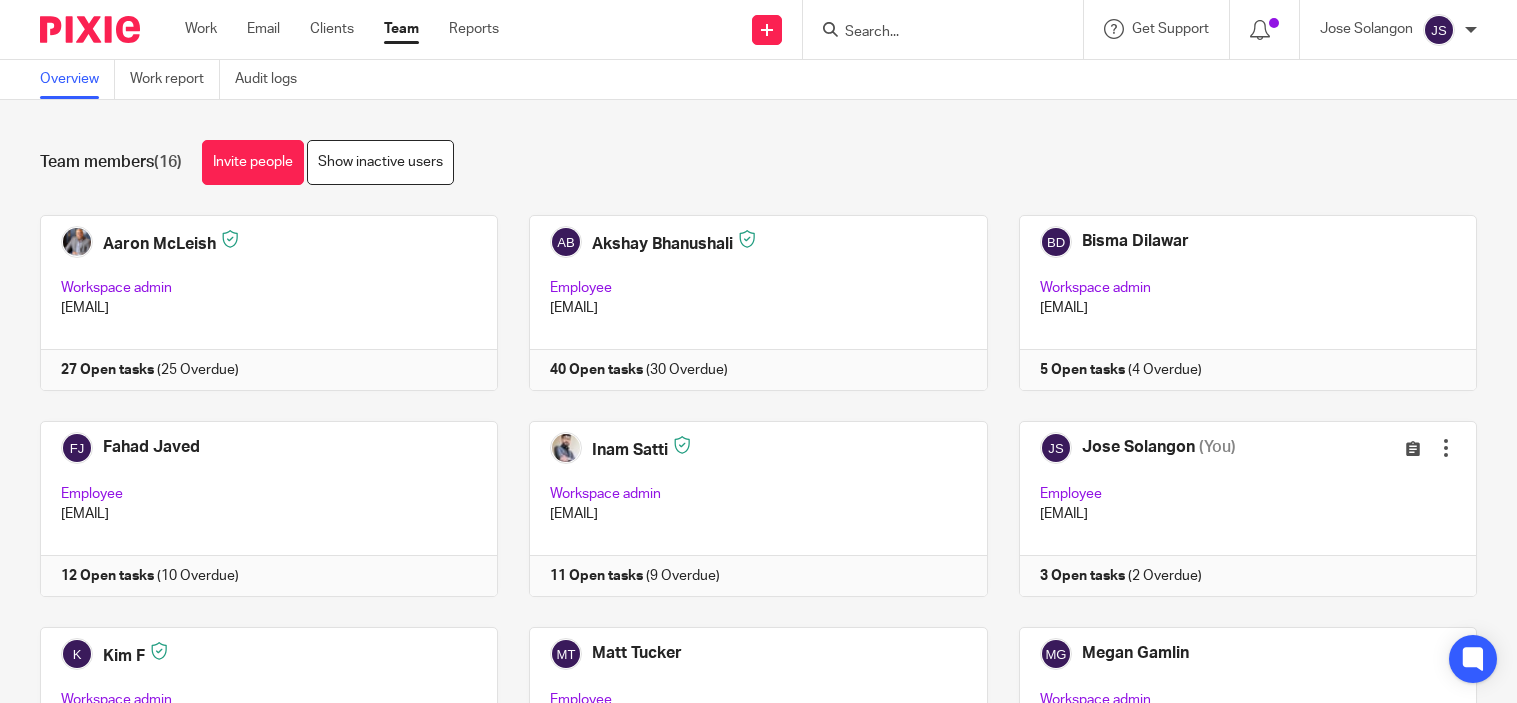 scroll, scrollTop: 0, scrollLeft: 0, axis: both 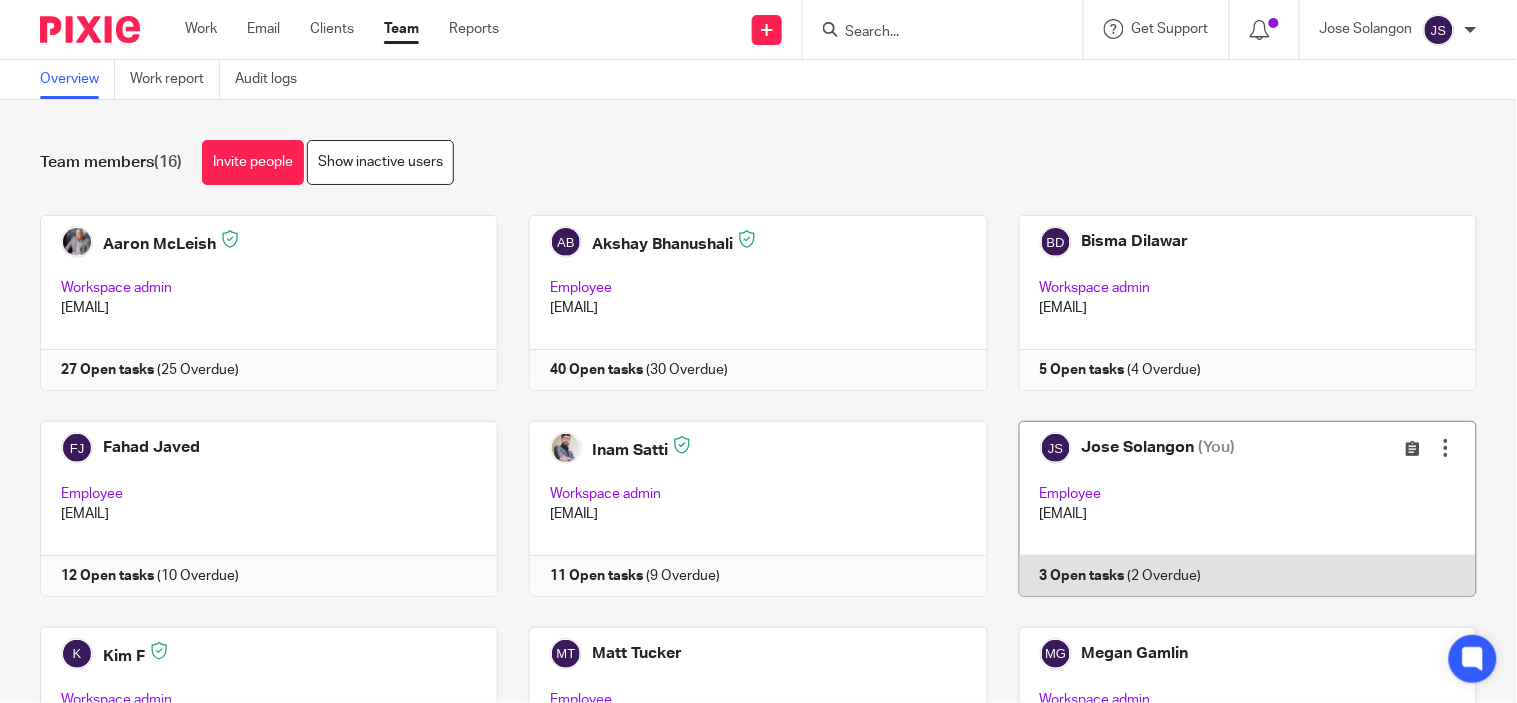 click at bounding box center (1232, 509) 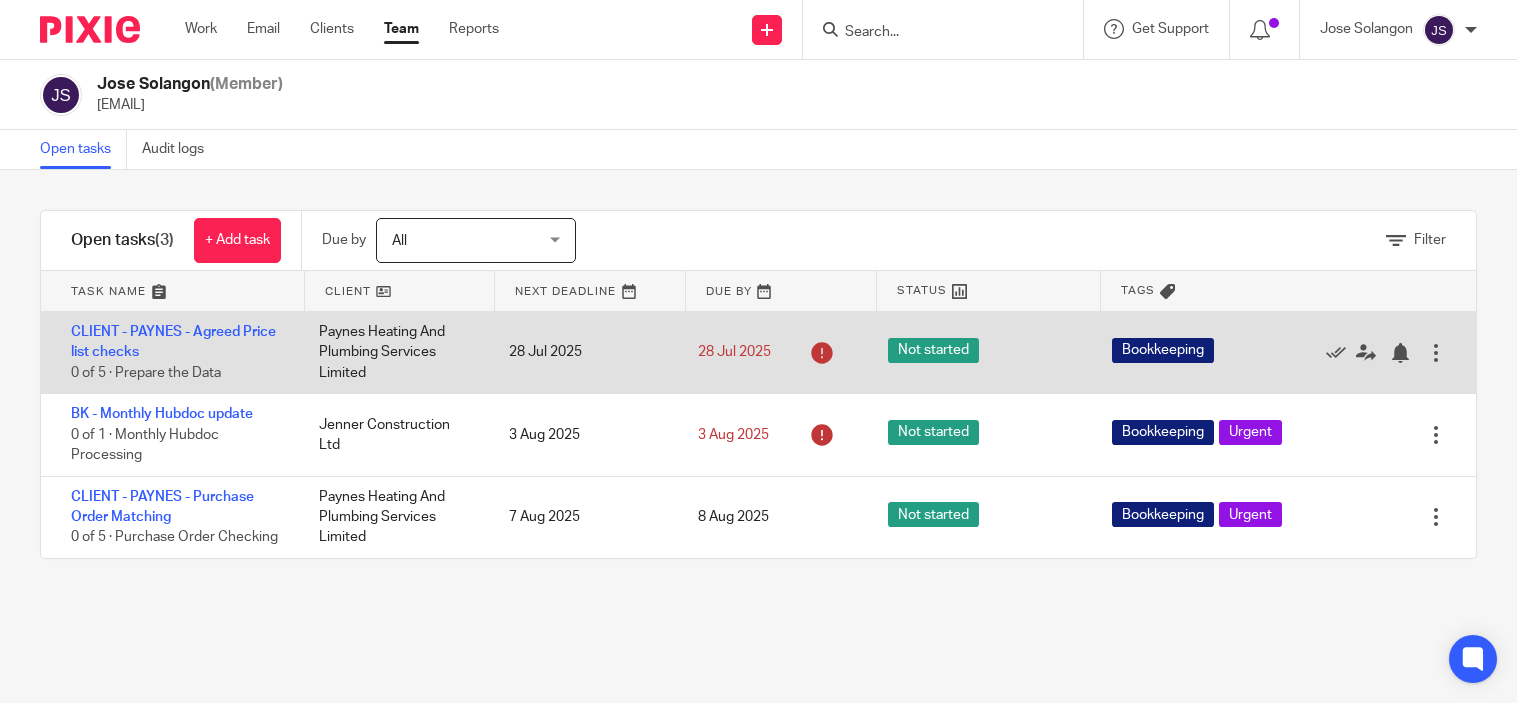 scroll, scrollTop: 0, scrollLeft: 0, axis: both 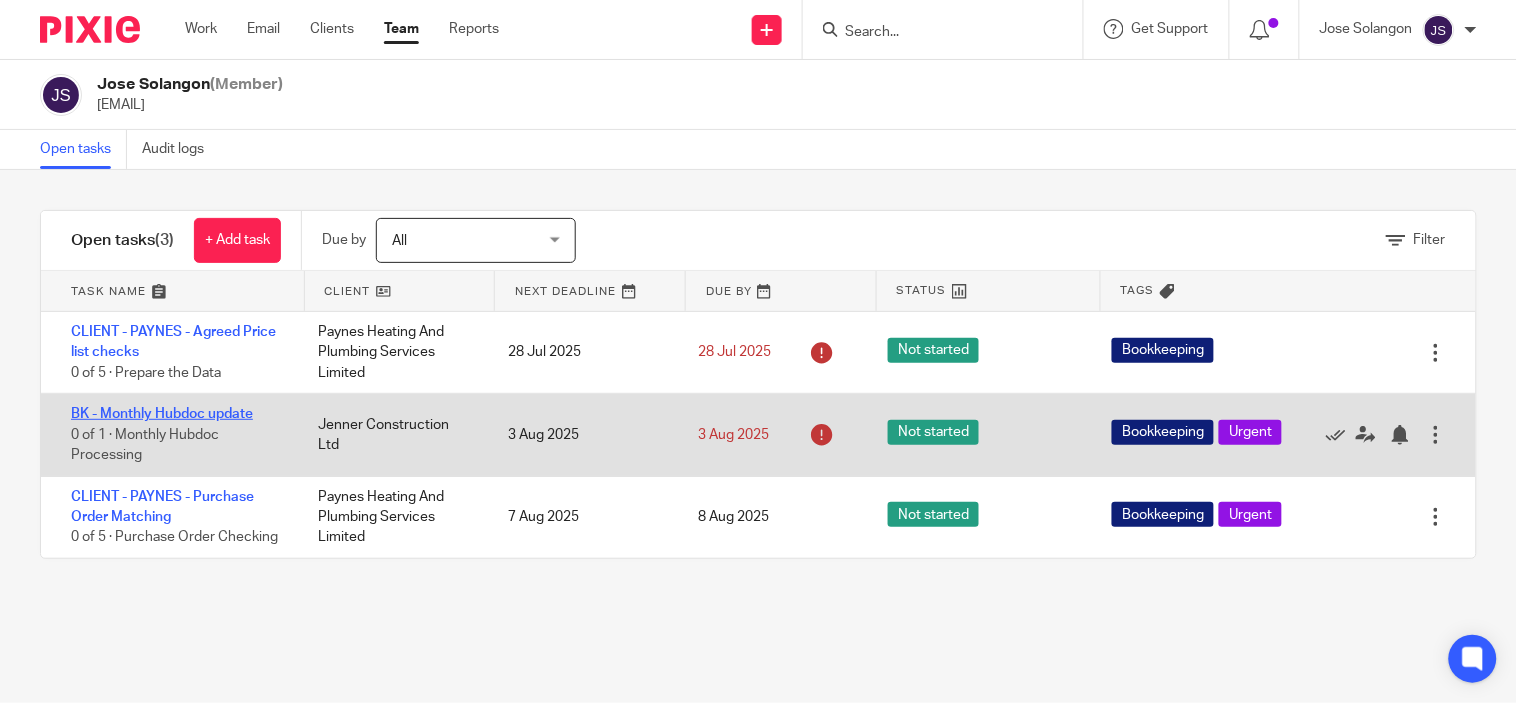 click on "BK - Monthly Hubdoc update" at bounding box center [162, 414] 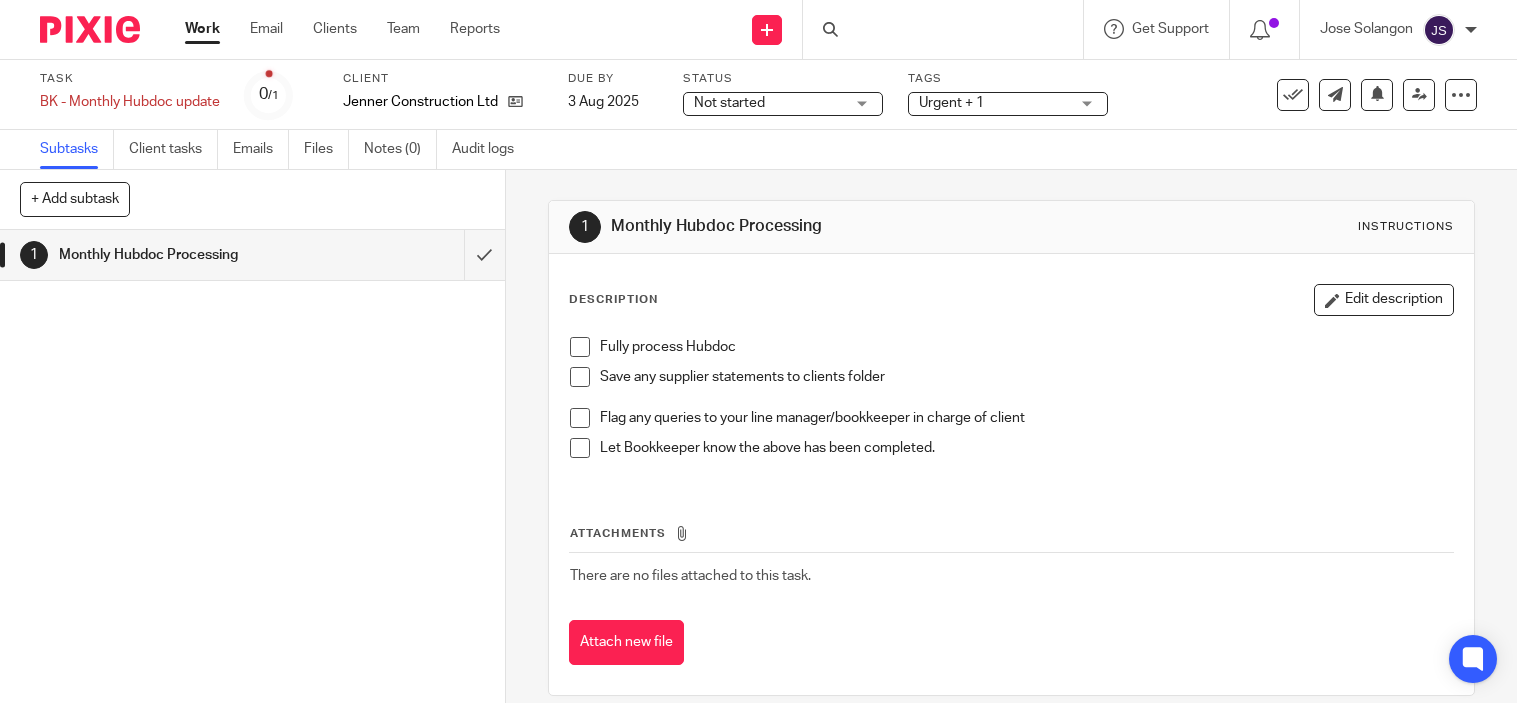 scroll, scrollTop: 0, scrollLeft: 0, axis: both 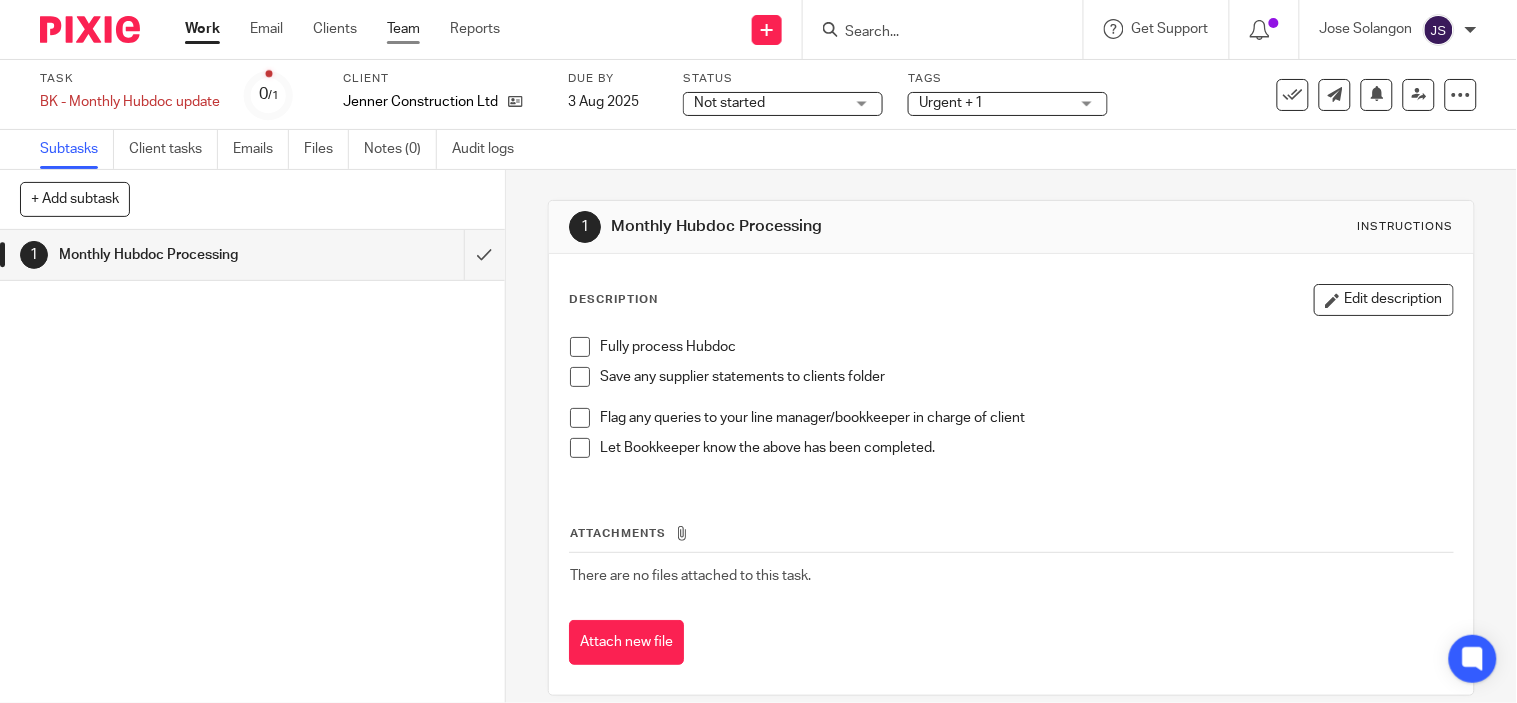 click on "Team" at bounding box center [403, 29] 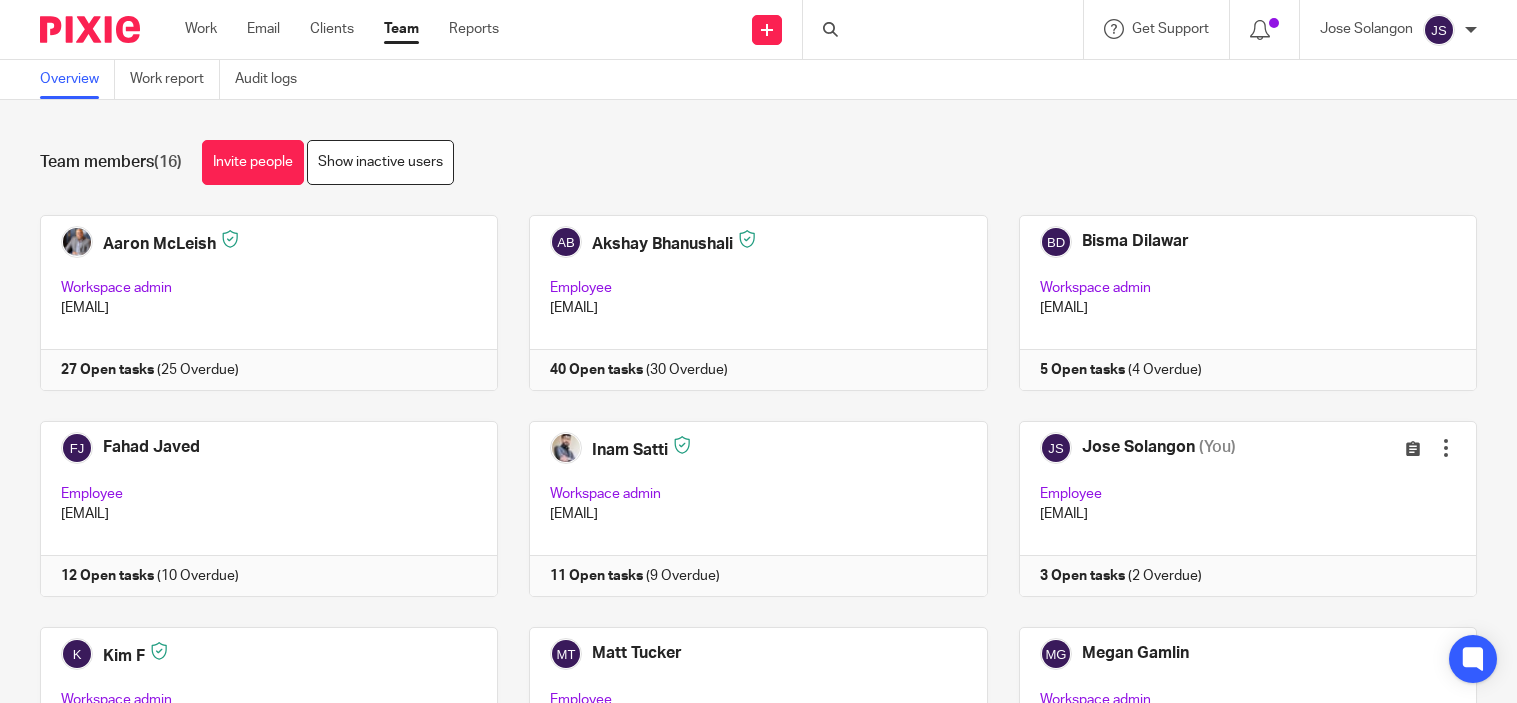 scroll, scrollTop: 0, scrollLeft: 0, axis: both 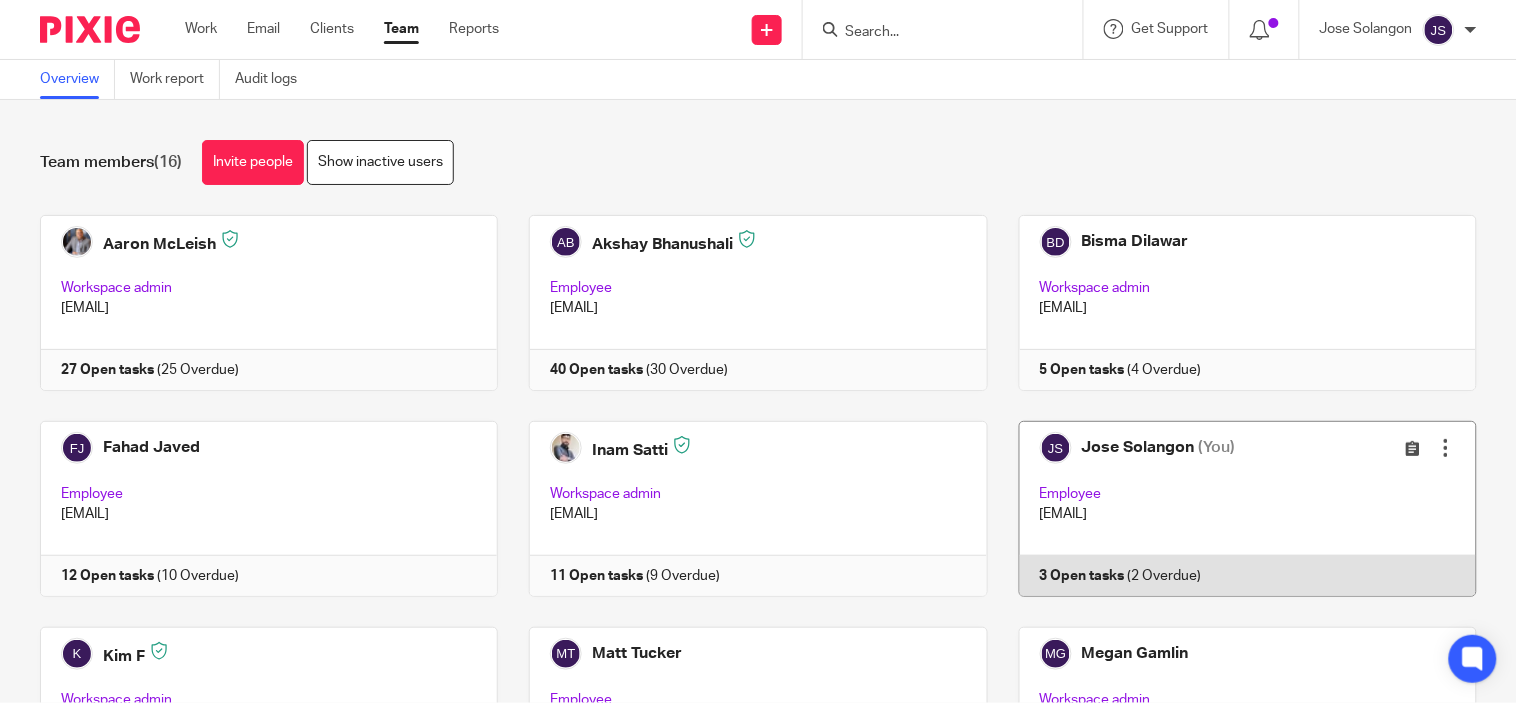 click at bounding box center [1232, 509] 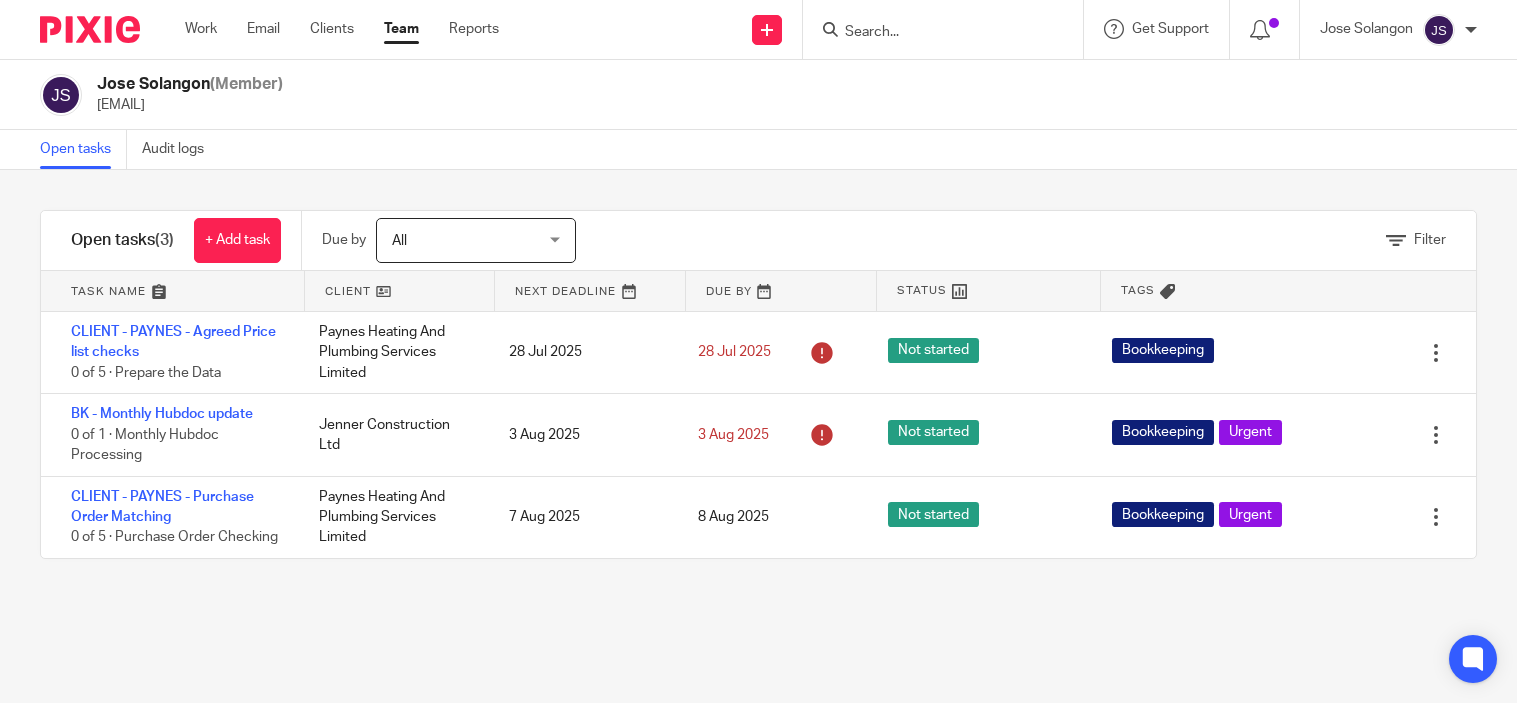 scroll, scrollTop: 0, scrollLeft: 0, axis: both 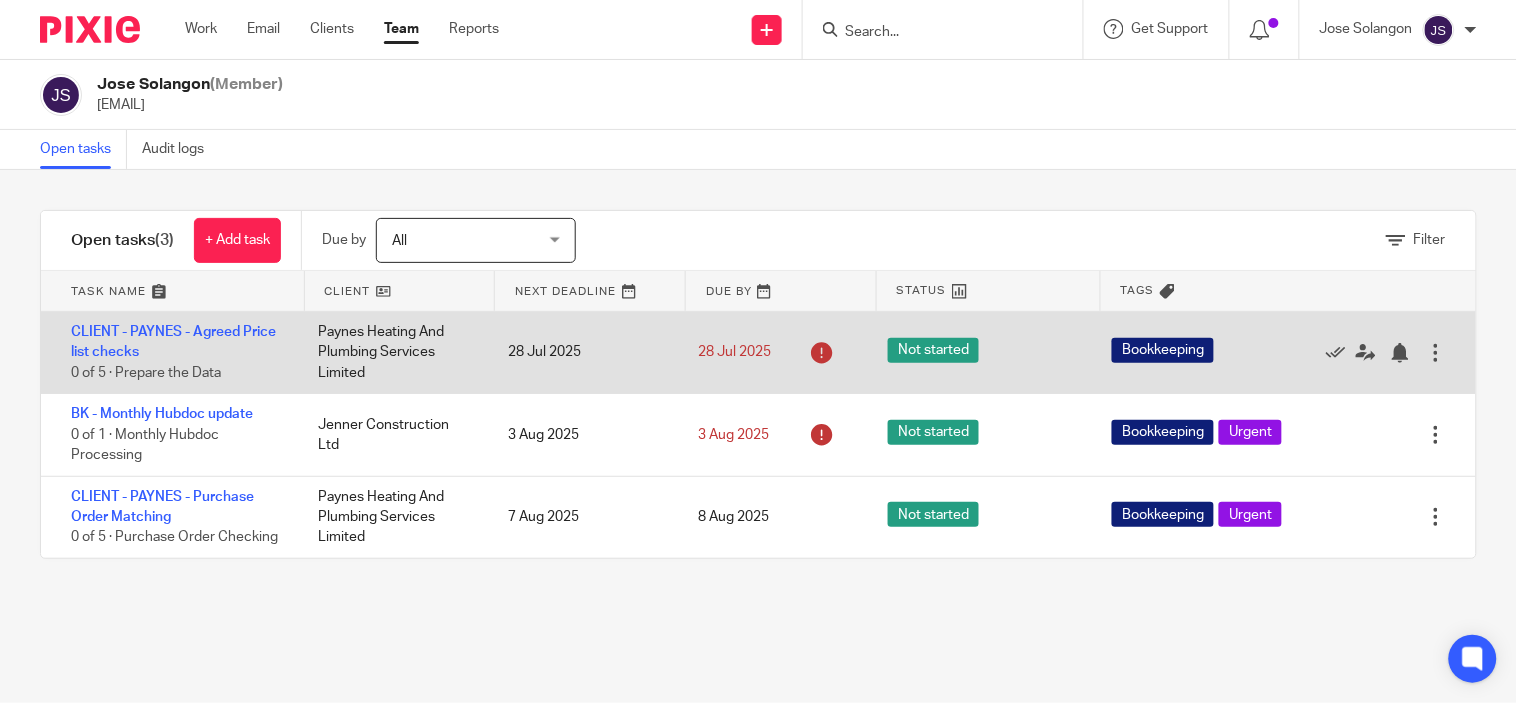 click on "CLIENT - PAYNES - Agreed Price list checks 0 of 5 · Prepare the Data" at bounding box center (170, 352) 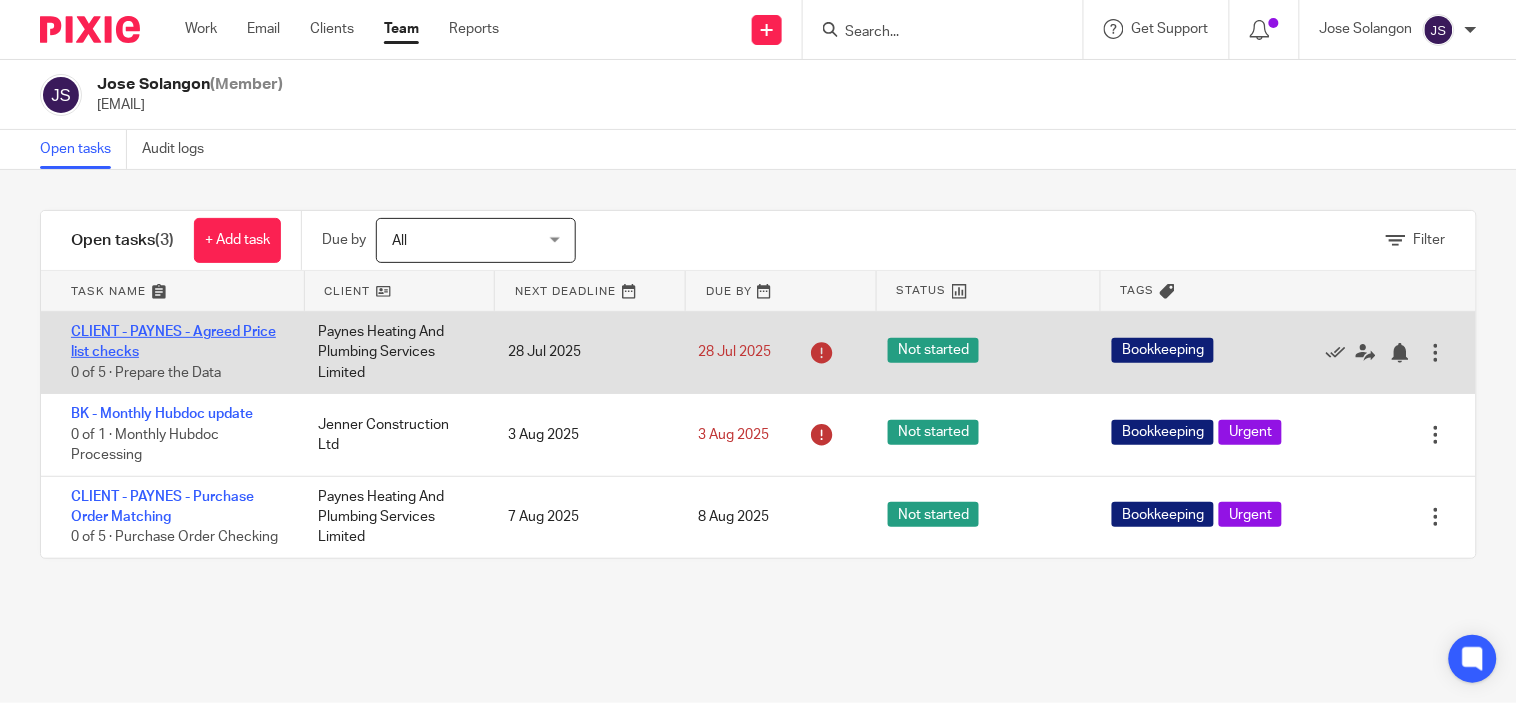 click on "CLIENT - PAYNES - Agreed Price list checks" at bounding box center [173, 342] 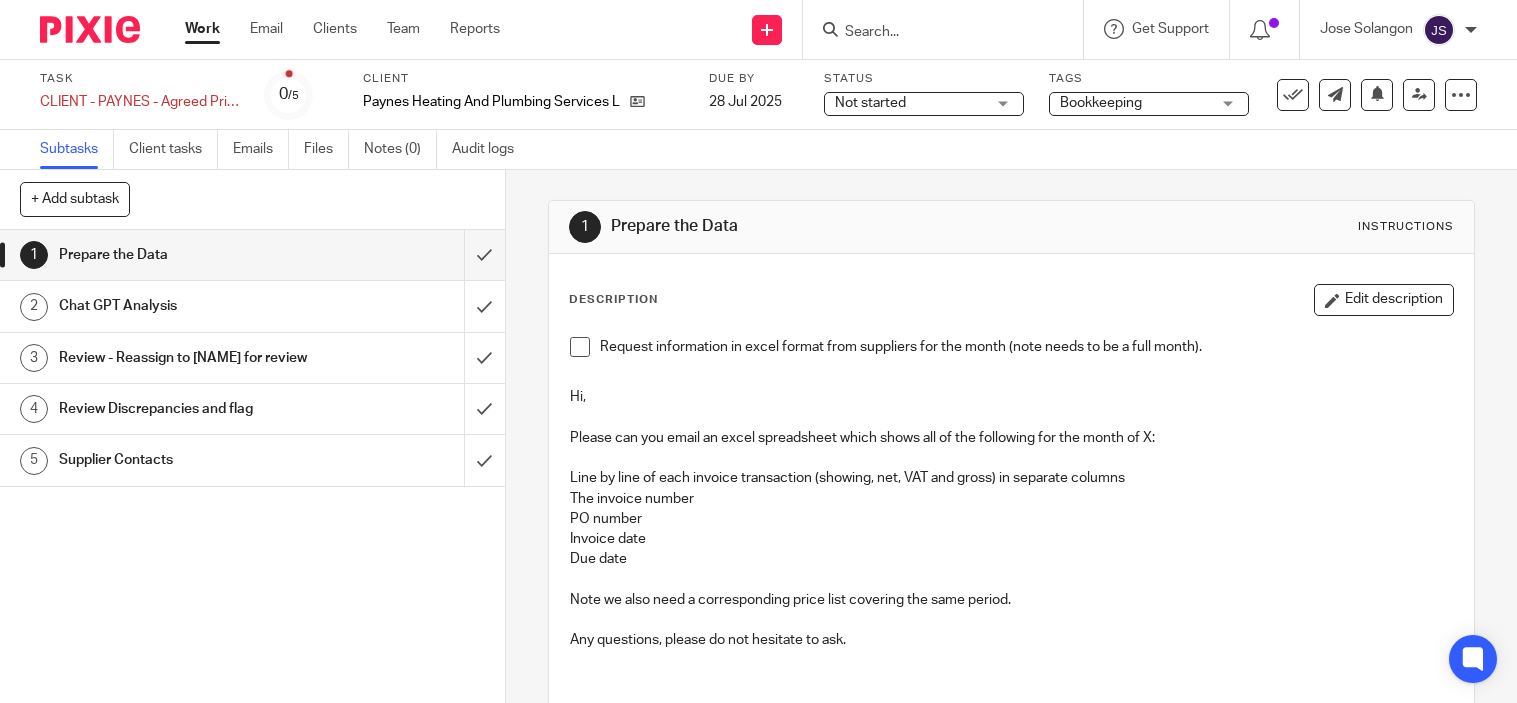 scroll, scrollTop: 0, scrollLeft: 0, axis: both 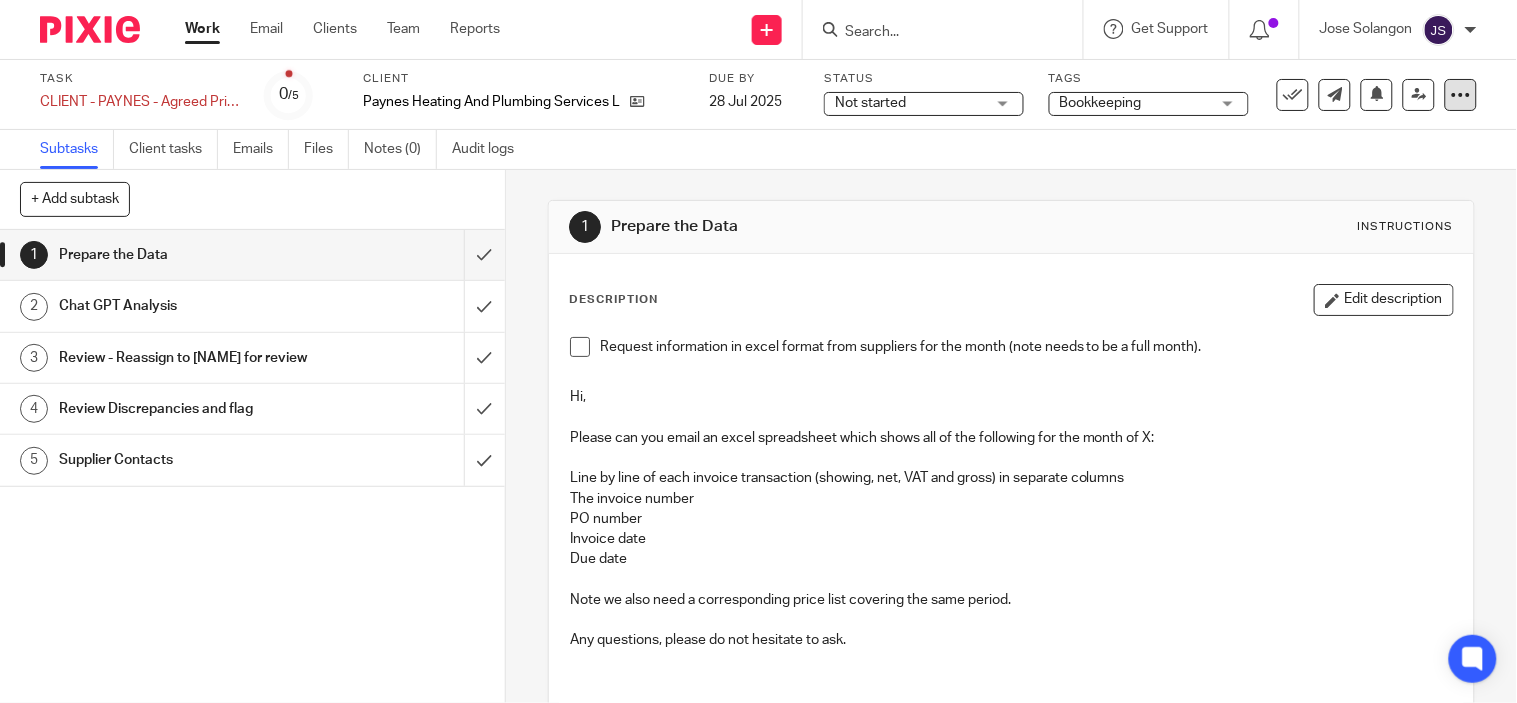 click at bounding box center (1461, 95) 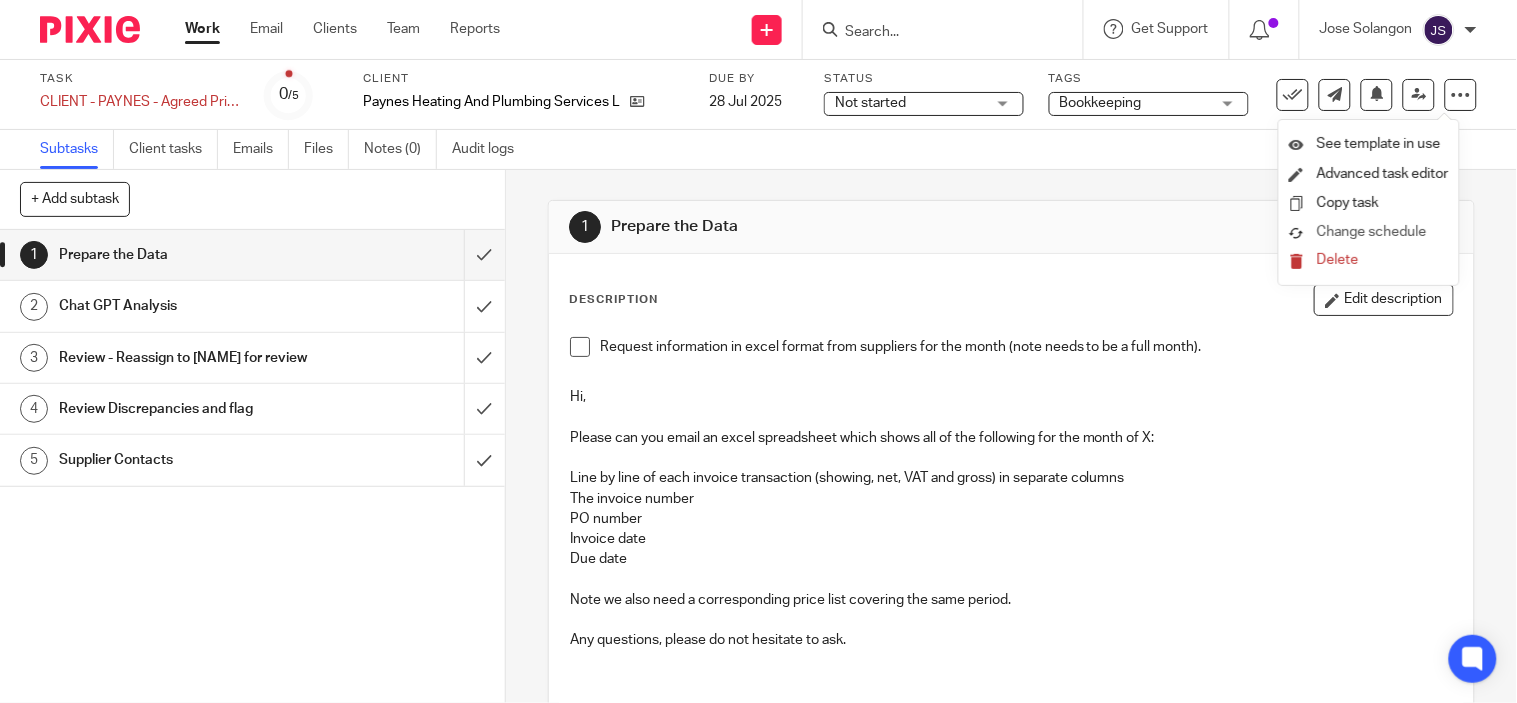 click on "Change schedule" at bounding box center (1369, 233) 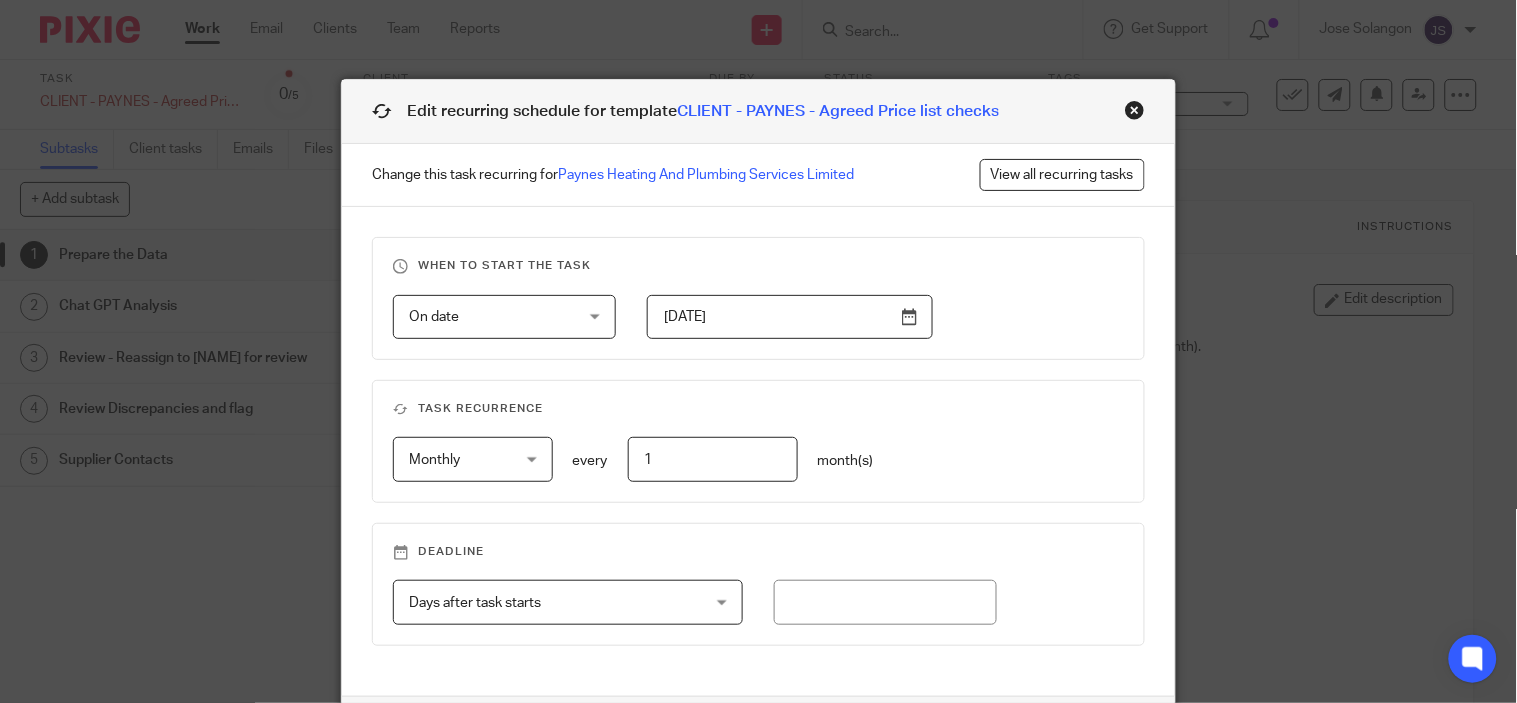 scroll, scrollTop: 0, scrollLeft: 0, axis: both 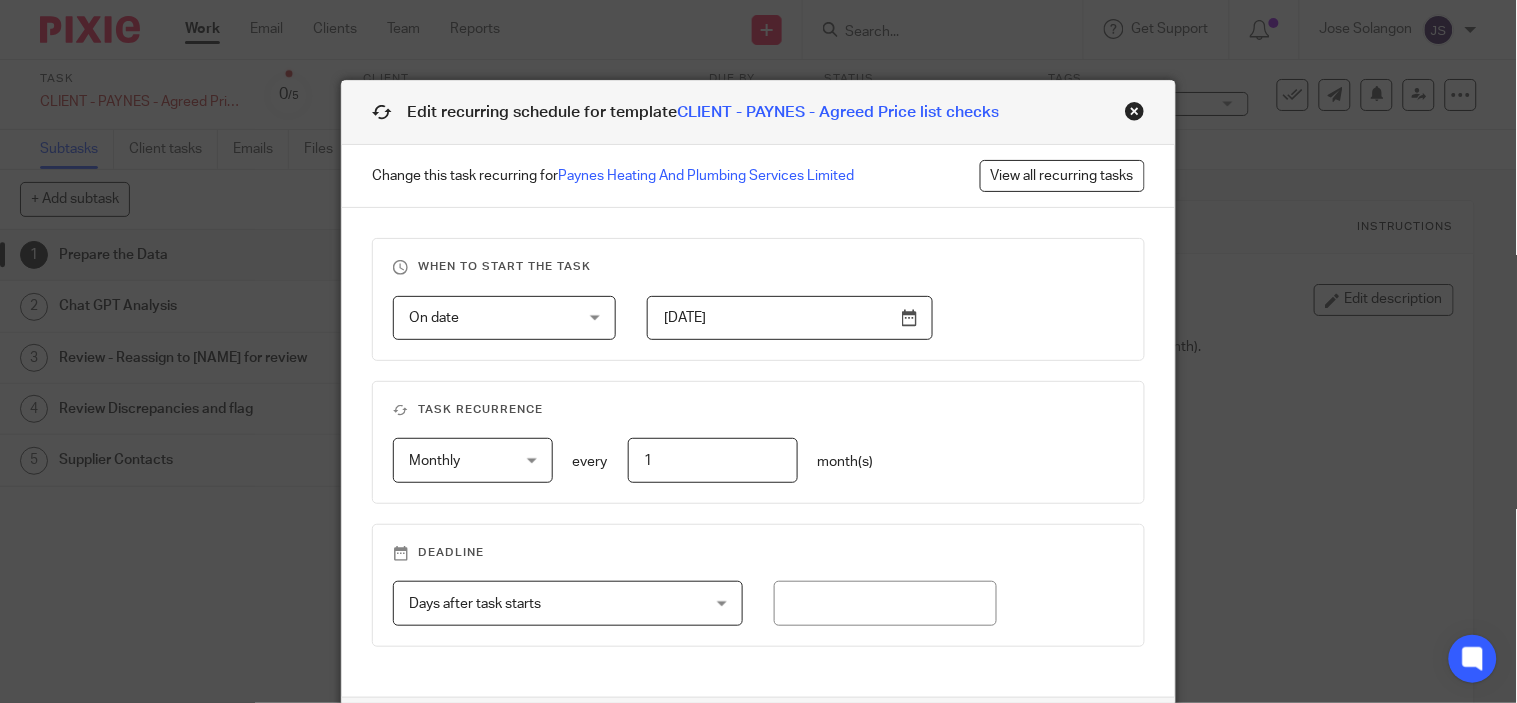 click at bounding box center [1135, 111] 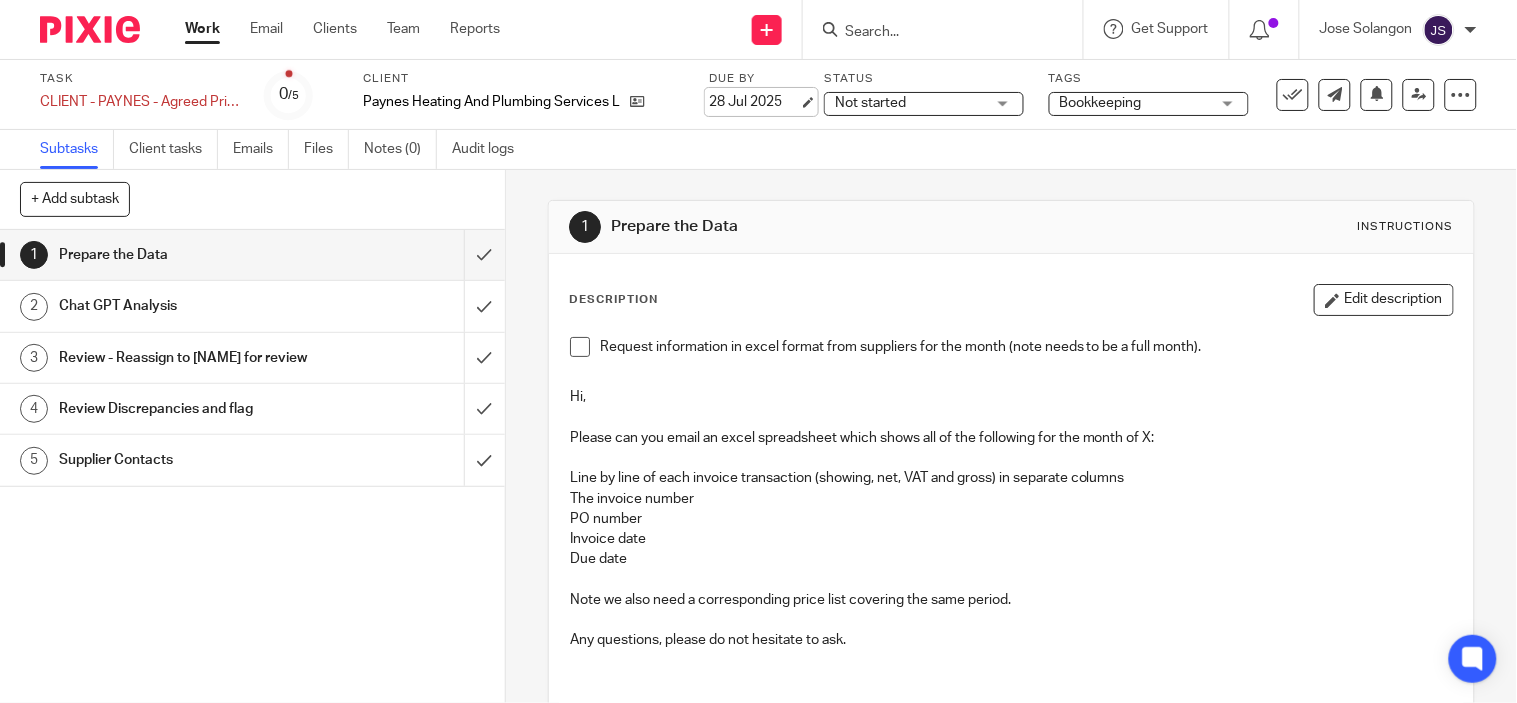 click on "28 Jul 2025" at bounding box center [754, 102] 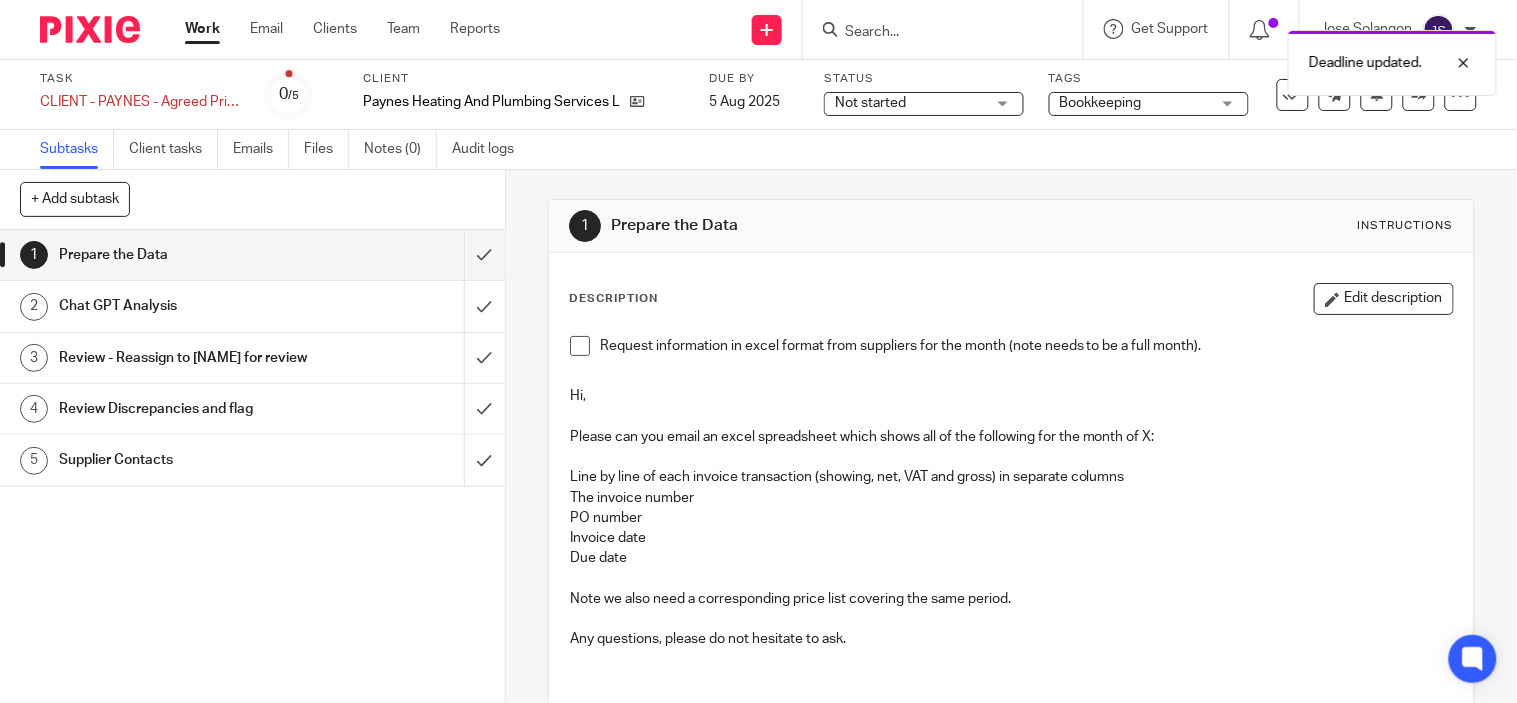scroll, scrollTop: 0, scrollLeft: 0, axis: both 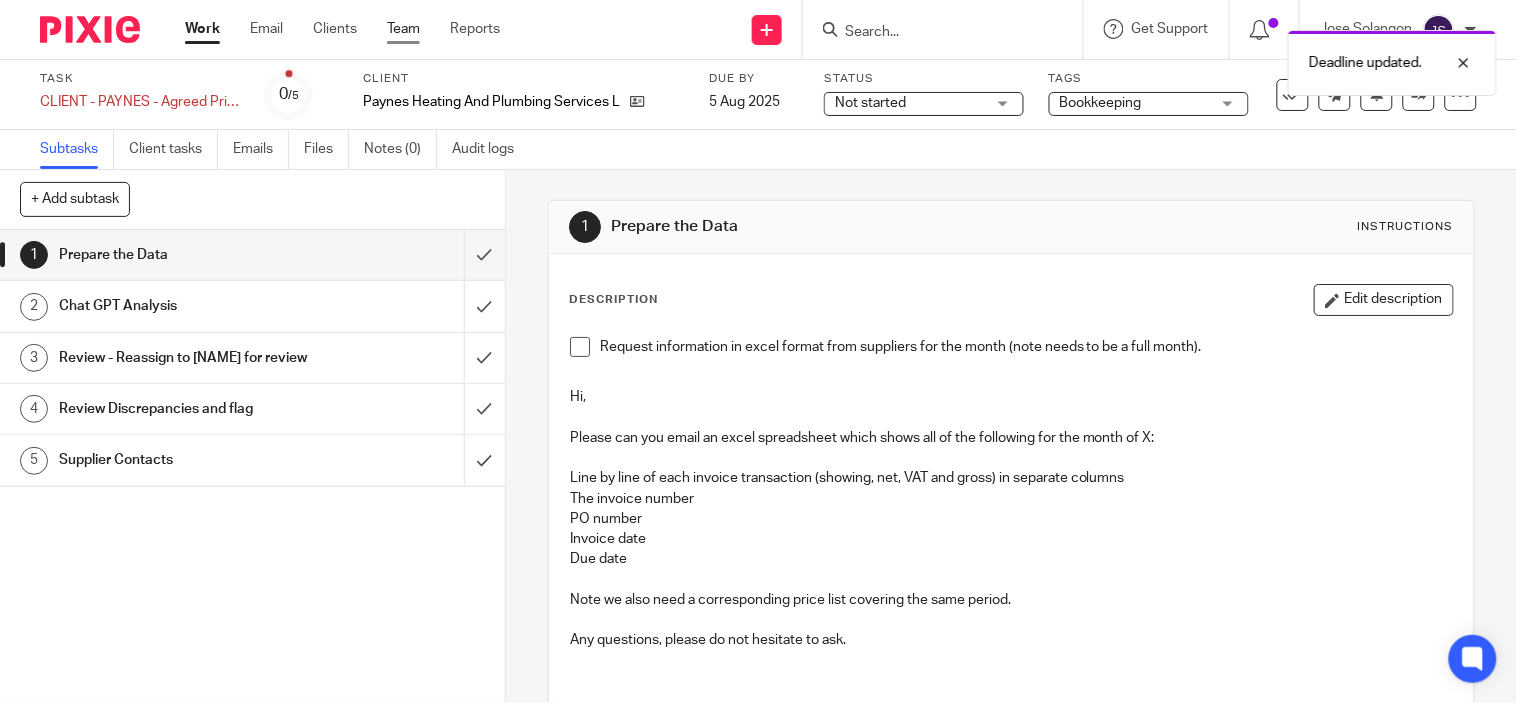click on "Team" at bounding box center [403, 29] 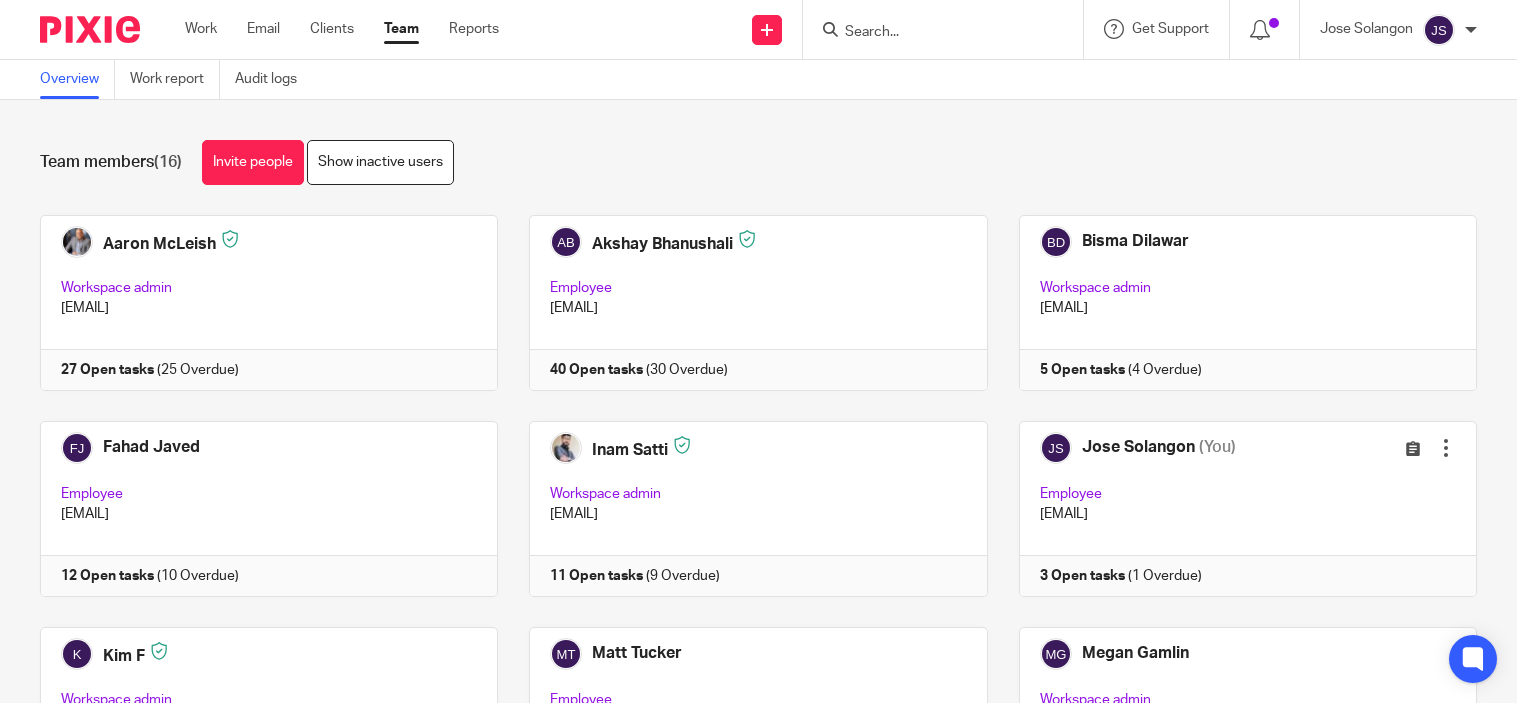 scroll, scrollTop: 0, scrollLeft: 0, axis: both 